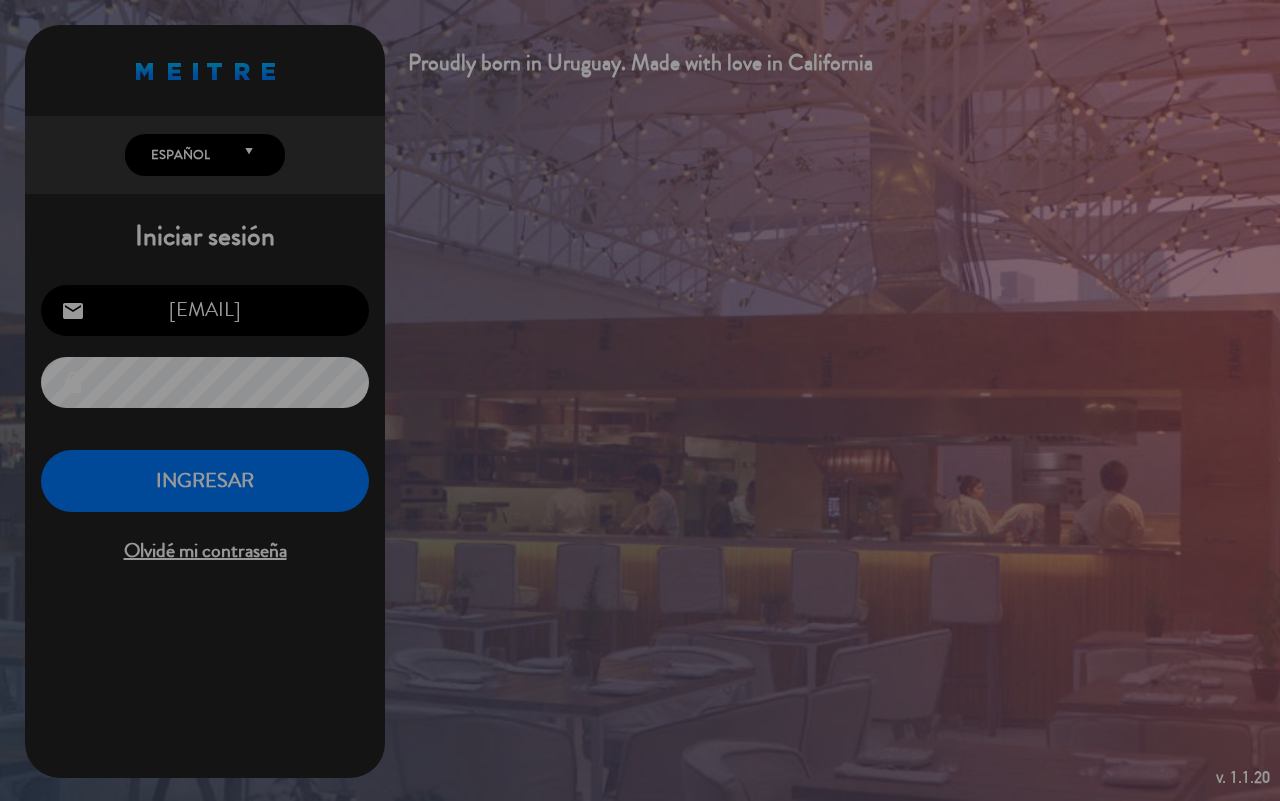 scroll, scrollTop: 0, scrollLeft: 0, axis: both 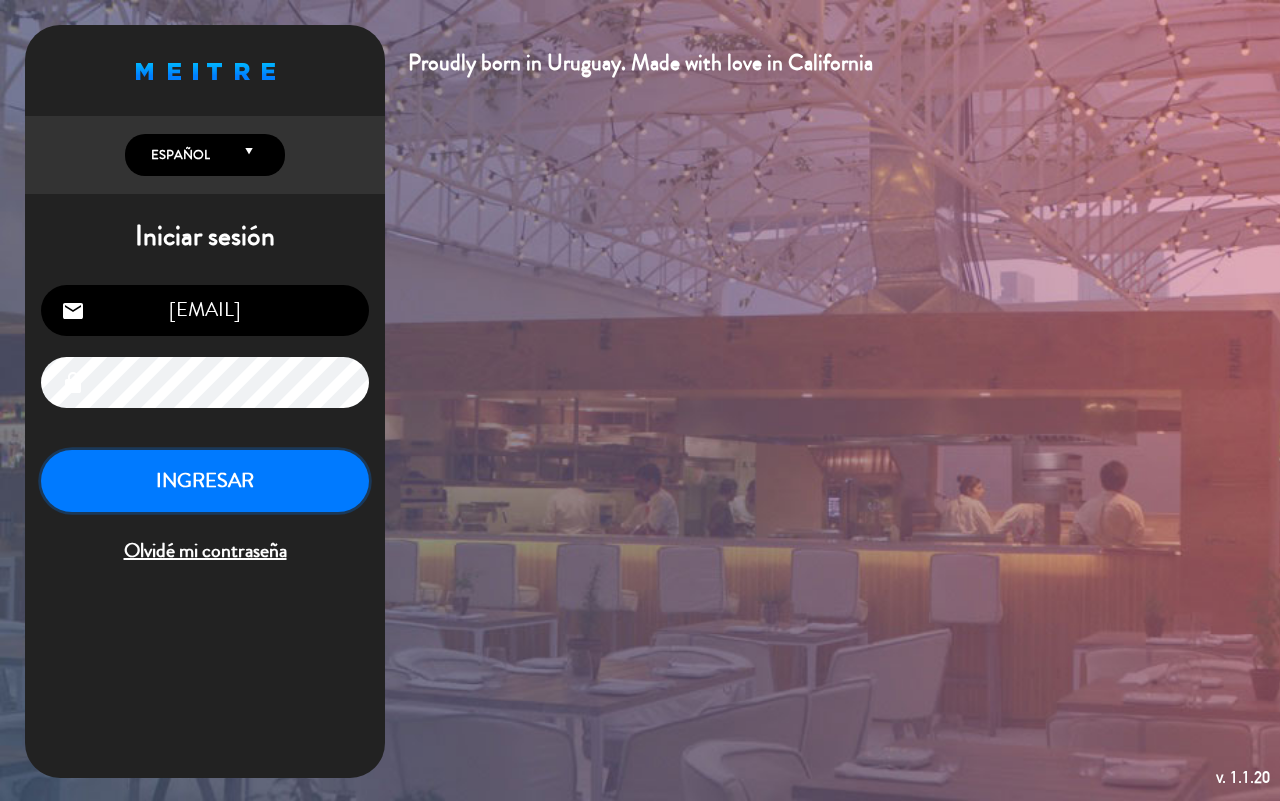 click on "INGRESAR" at bounding box center [205, 481] 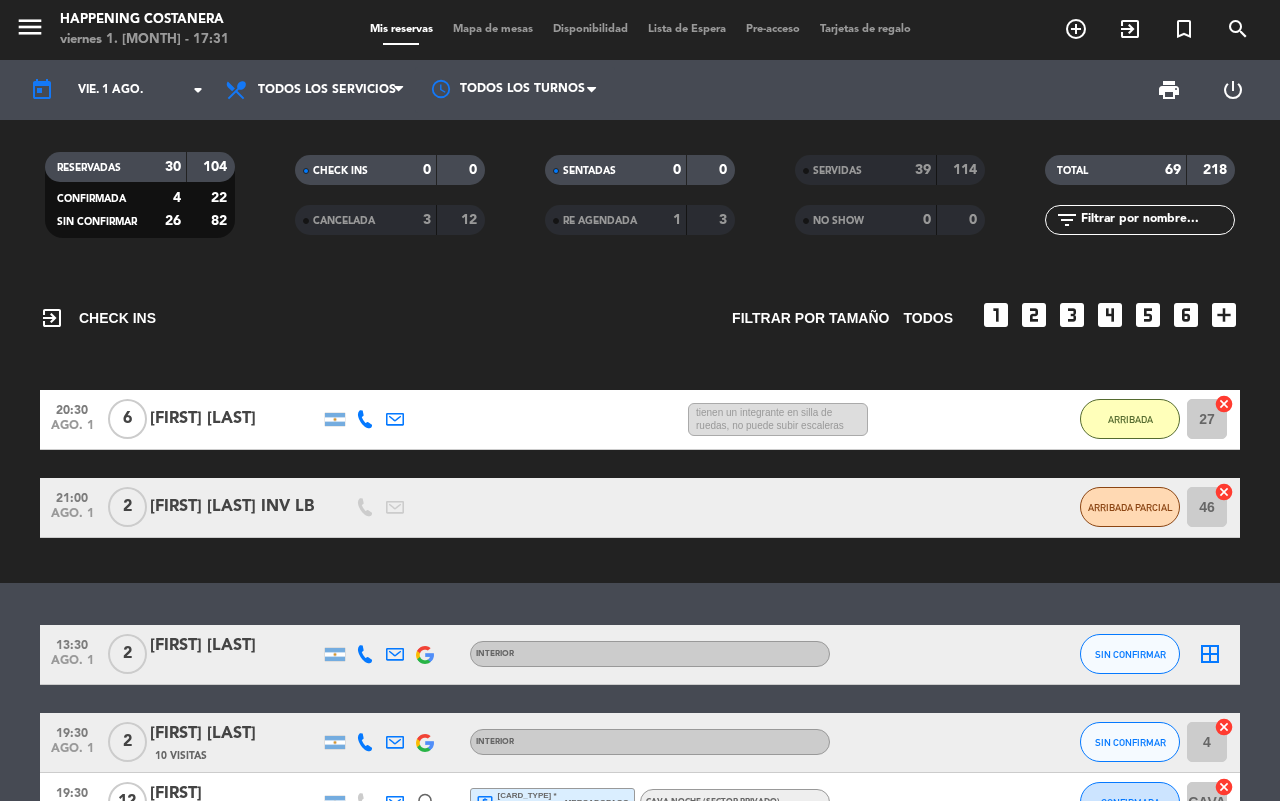 click on "Mapa de mesas" at bounding box center (493, 29) 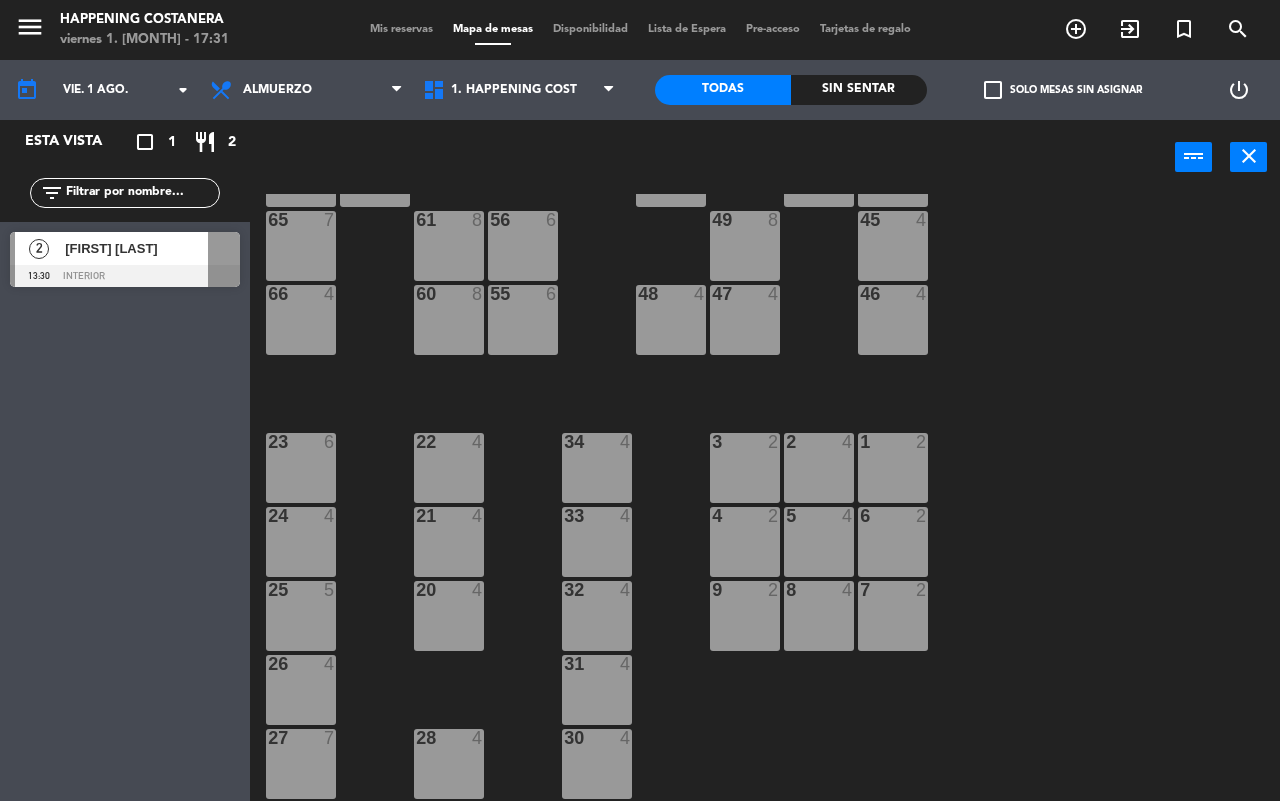 click on "69 2 122 6 121 6 120 6 14 4 CAVA 12 19:30 101 4 94 2 70 2 123 6 131 2 134 2 132 2 13 4 119 6 15 2 102 4 80 6 93 4 108 8 71 4 130 2 124 6 129 2 12 4 118 6 16 2 128 2 103 2 107 10 82 6 72 2 92 4 133 14 125 6 11 4 117 6 17 2 104 4 91 4 84 6 106 8 73 2 126 4 127 2 115 4 10 7 116 8 86 6 90 4 74 2 105 4 50 4 62 2 64 3 20:30 43 2 75 4 44 4 65 6 20:30 56 6 45 4 61 6 20:30 76 2 49 8 66 3 21:00 60 7 20:30 46 2 21:00 48 4 55 6 47 4 22 2 20:30 34 4 3 2 21:30 1 2 21:00 23 6 2 4 24 4 21:00 33 4 21:00 21 2 20:30 6 2 20:30 5 4 4 2 19:30 32 4 21:30 9 2 20:30 7 2 20:00 20 4 21:30 8 4 25 5 26 4 20:30 31 4 21:00 27 6 20:30 28 4 30 2 21:00" 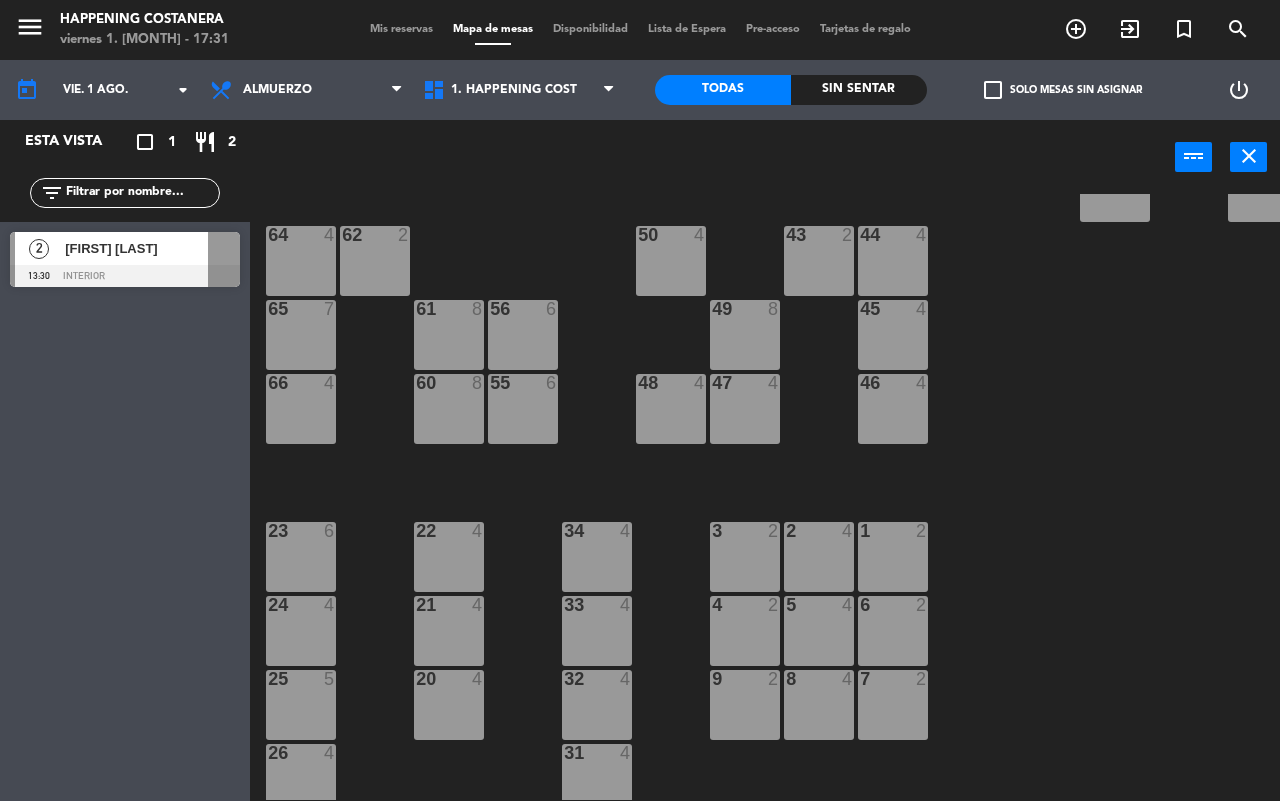 scroll, scrollTop: 0, scrollLeft: 0, axis: both 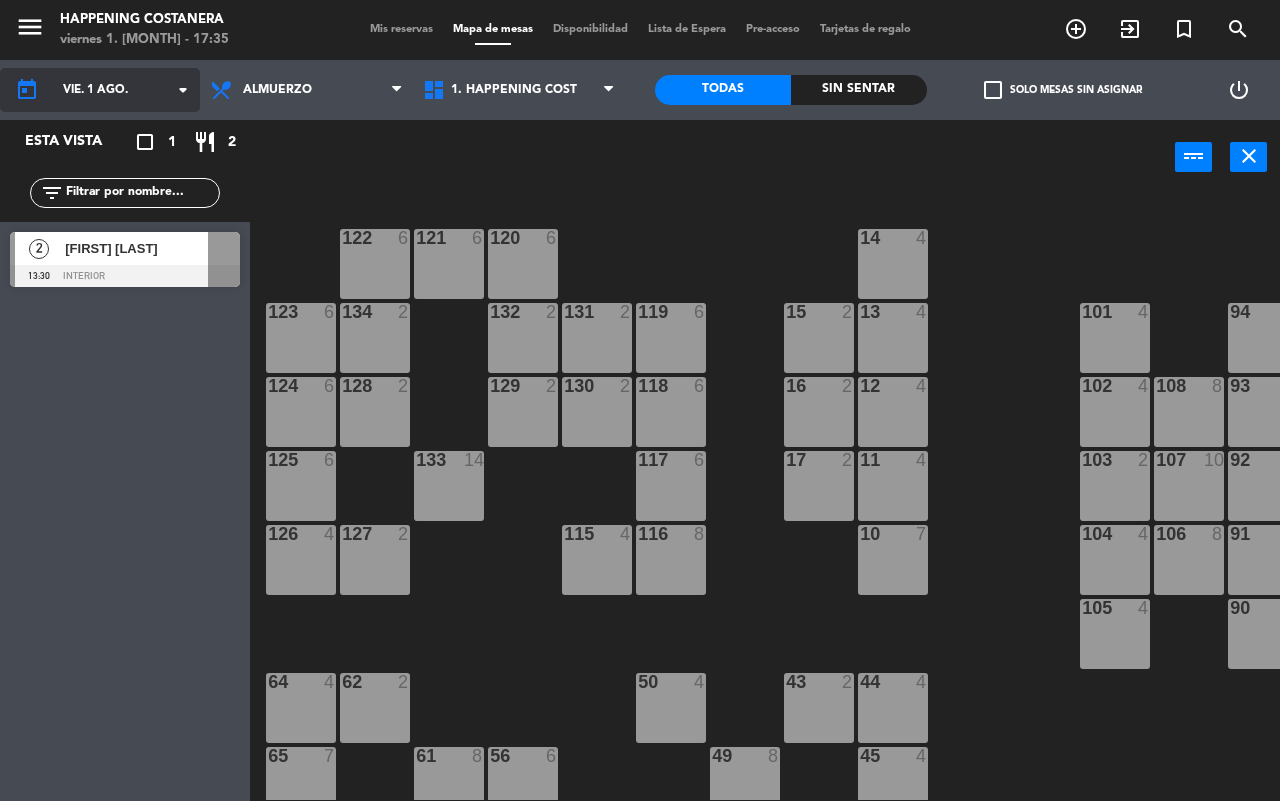 click on "vie. 1 ago." 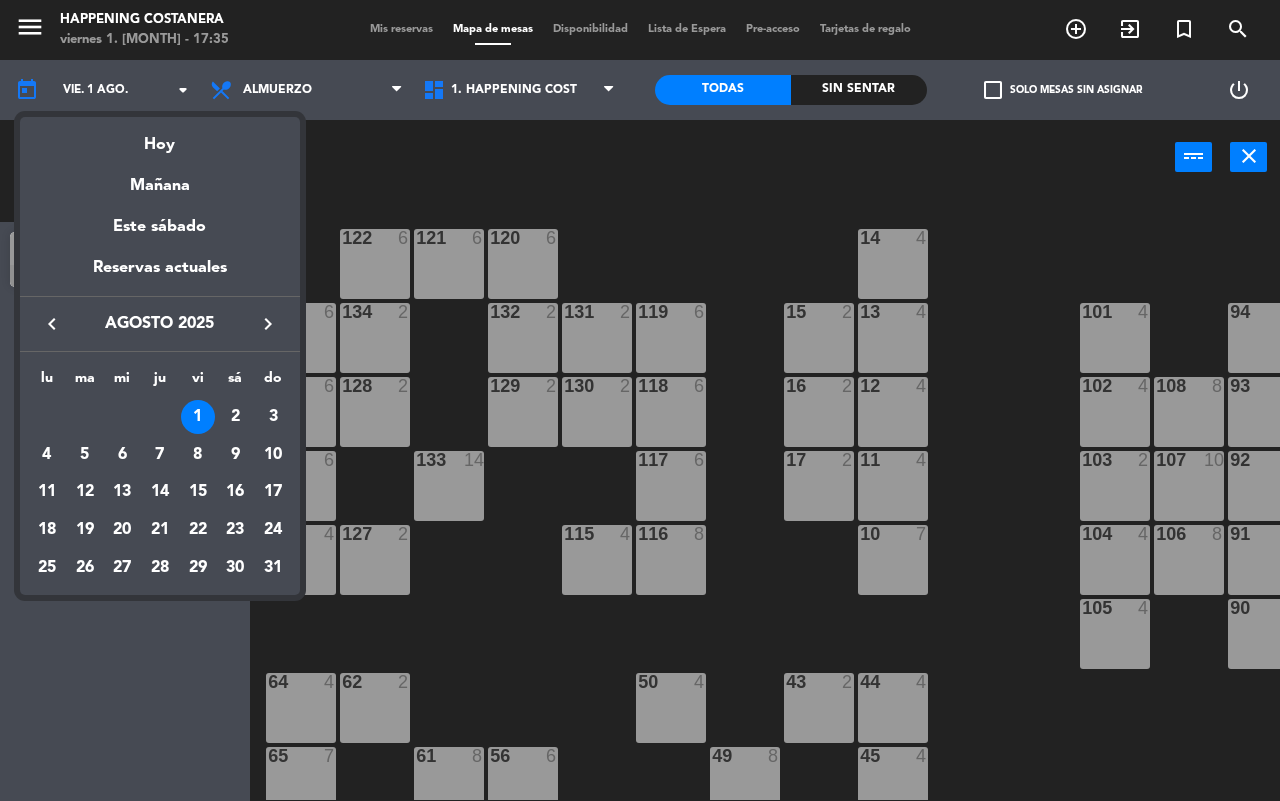 click at bounding box center [640, 400] 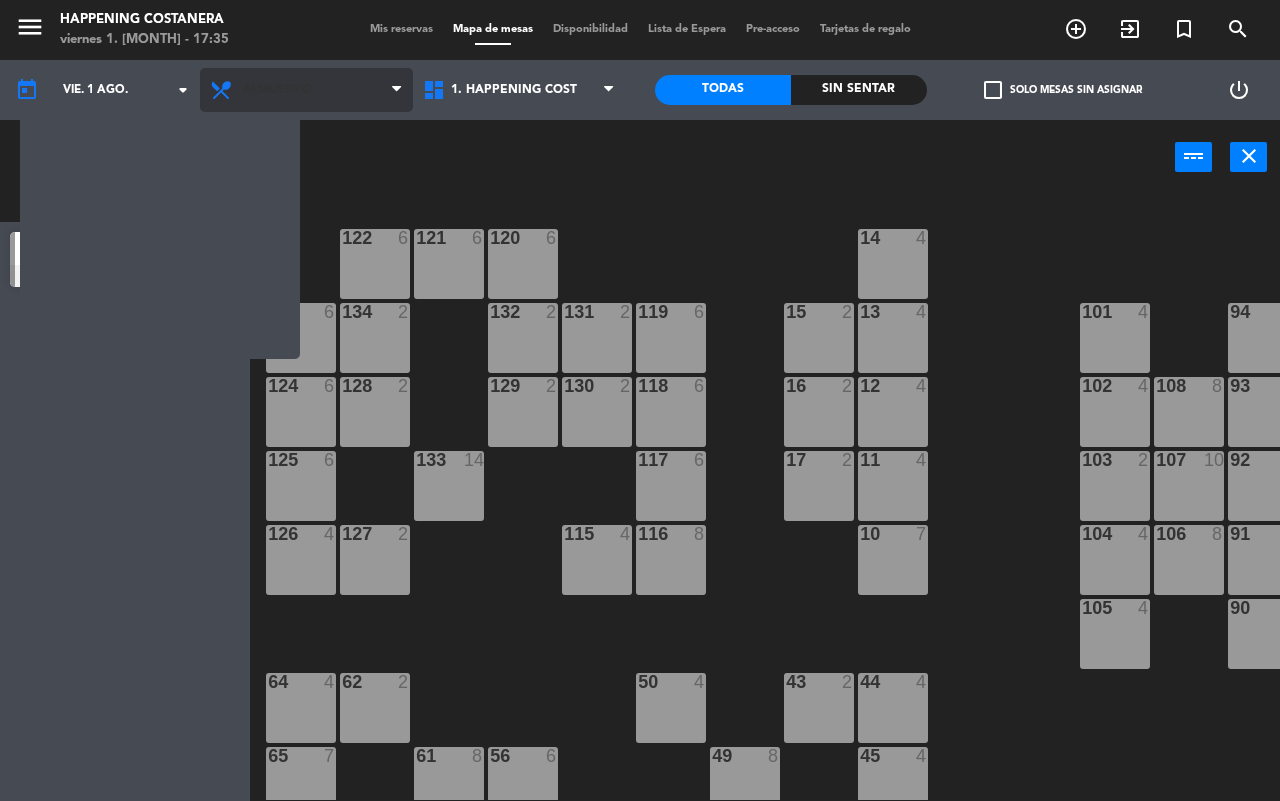 click on "Almuerzo" at bounding box center (306, 90) 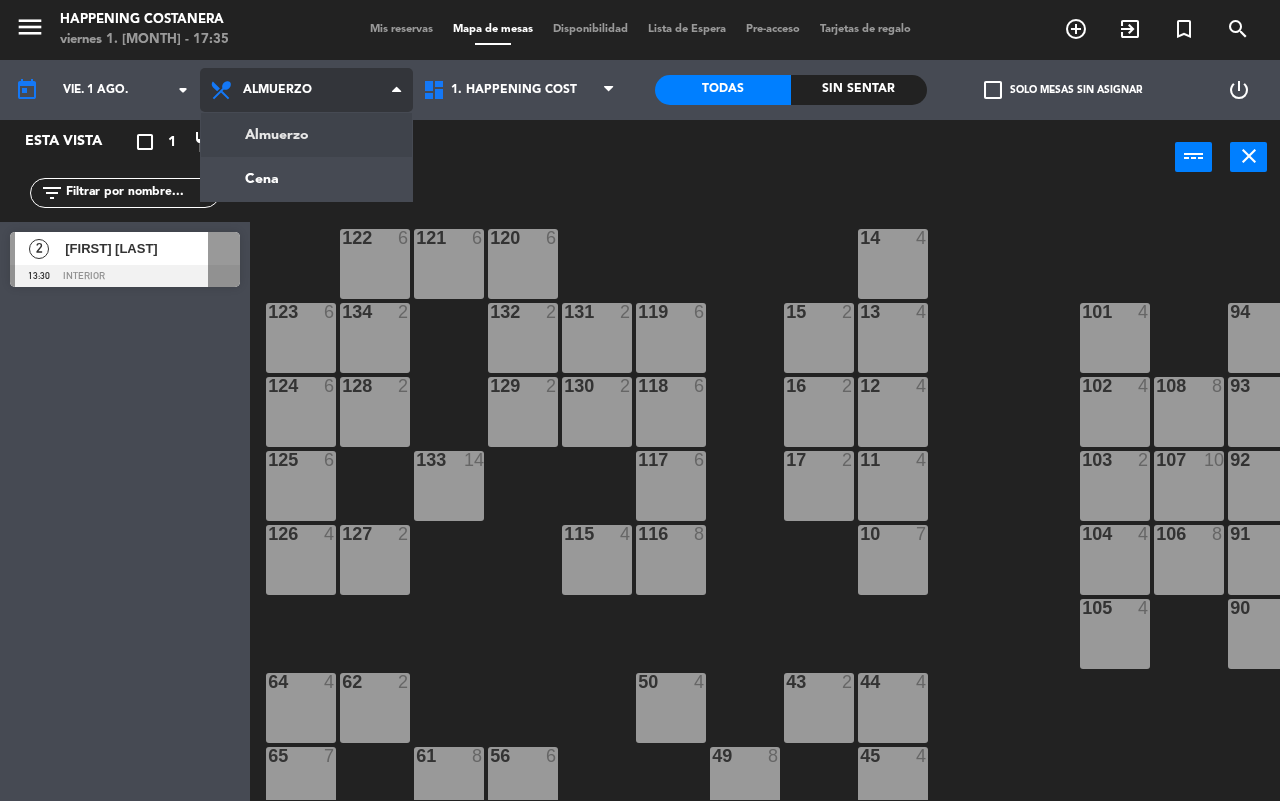 click on "menu Happening Costanera viernes 1. [MONTH] - 17:35 Mis reservas Mapa de mesas Disponibilidad Lista de Espera Pre-acceso Tarjetas de regalo add_circle_outline exit_to_app turned_in_not search today vie. 1 ago. arrow_drop_down Almuerzo Cena Almuerzo Almuerzo Cena 1. HAPPENING COST 1. HAPPENING COST 1. HAPPENING COST Todas Sin sentar check_box_outline_blank Solo mesas sin asignar power_settings_new Esta vista crop_square 1 restaurant 2 filter_list 2 [FIRST] [LAST] 13:30 INTERIOR power_input close 69 2 122 6 121 6 120 6 14 4 CAVA 22 101 4 94 2 70 2 123 6 131 2 134 2 132 2 13 4 119 6 15 2 102 4 80 6 93 4 108 8 71 4 130 2 124 6 129 2 12 4 118 6 16 2 128 2 103 2 107 10 82 6 72 2 92 4 133 14 125 6 11 4 117 6 17 2 104 4 91 4 84 6 106 8 73 2 126 4 127 2 115 4 10 7 116 8 86 6 90 4 74 2 105 4 50 4 62 2 64 4 43 2 75 4 44 4 65 7 56 6 45 4 61 8 76" 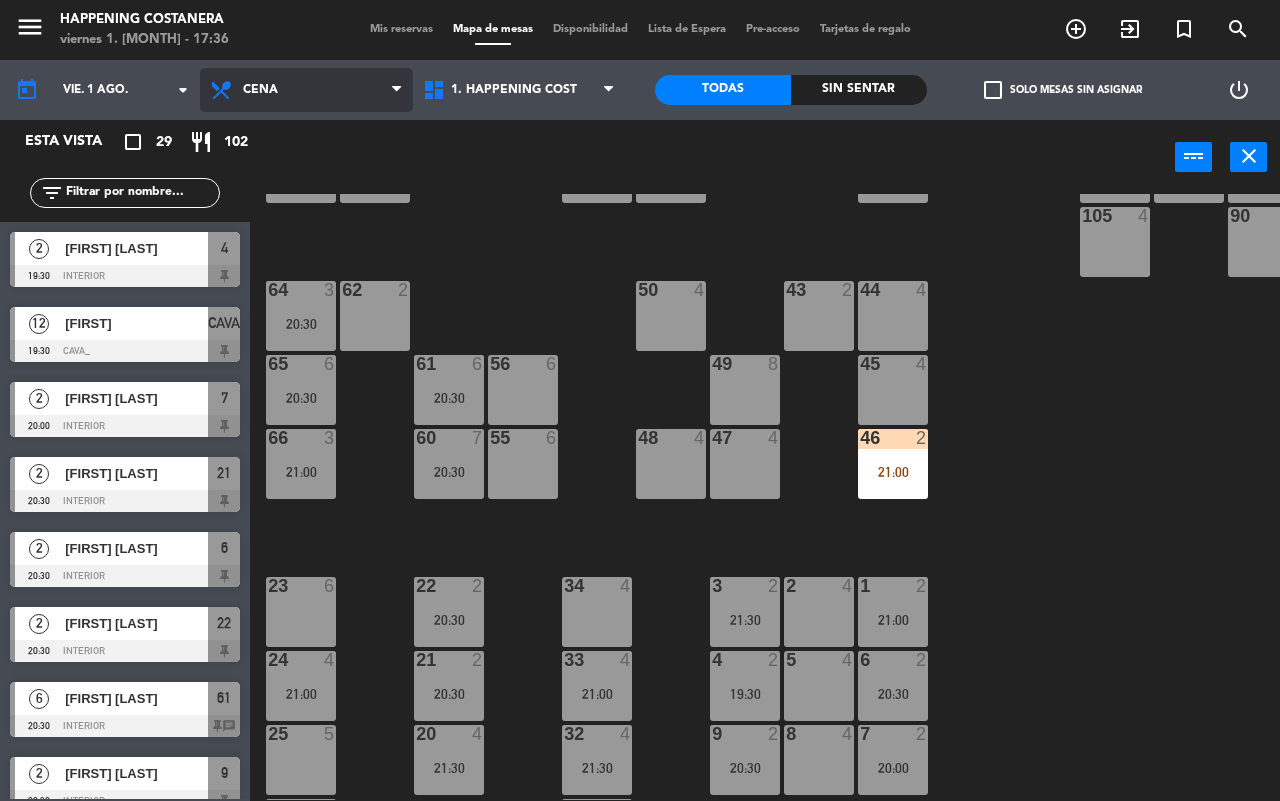 scroll, scrollTop: 546, scrollLeft: 0, axis: vertical 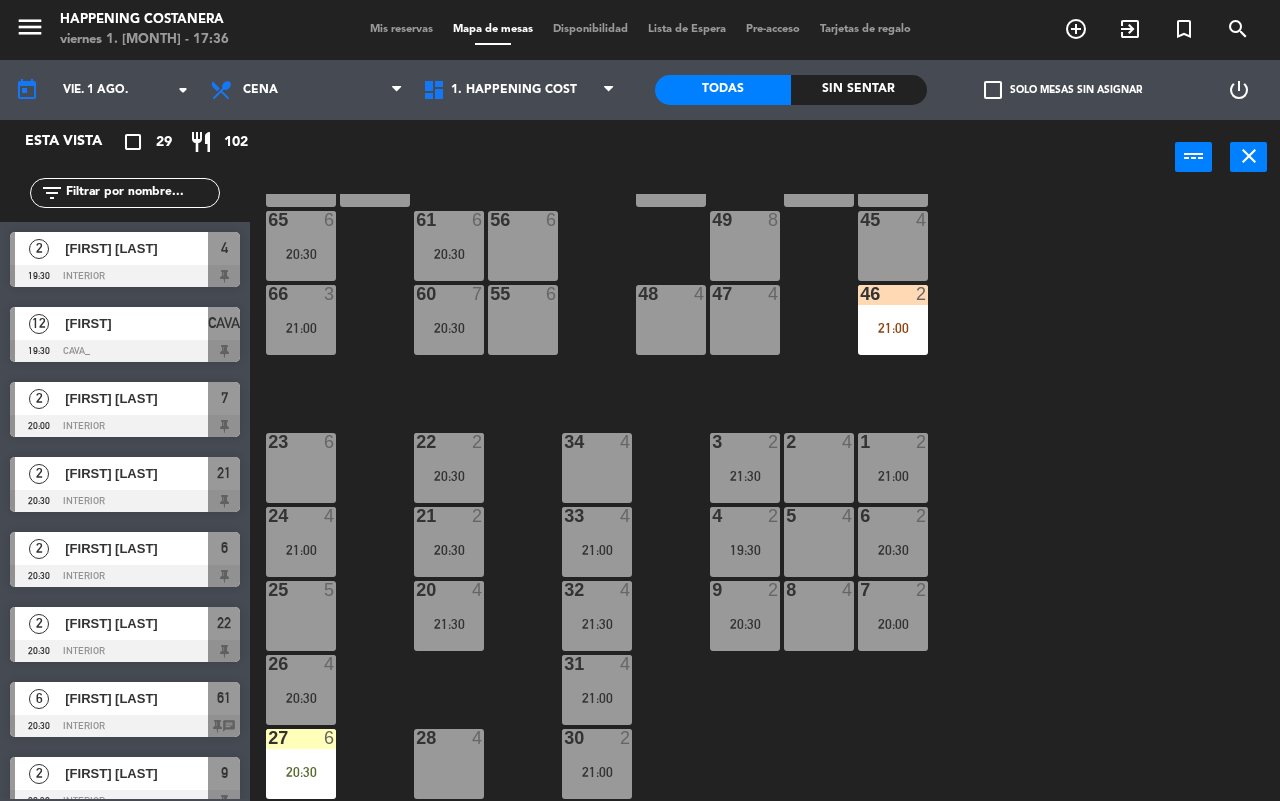 click at bounding box center (125, 501) 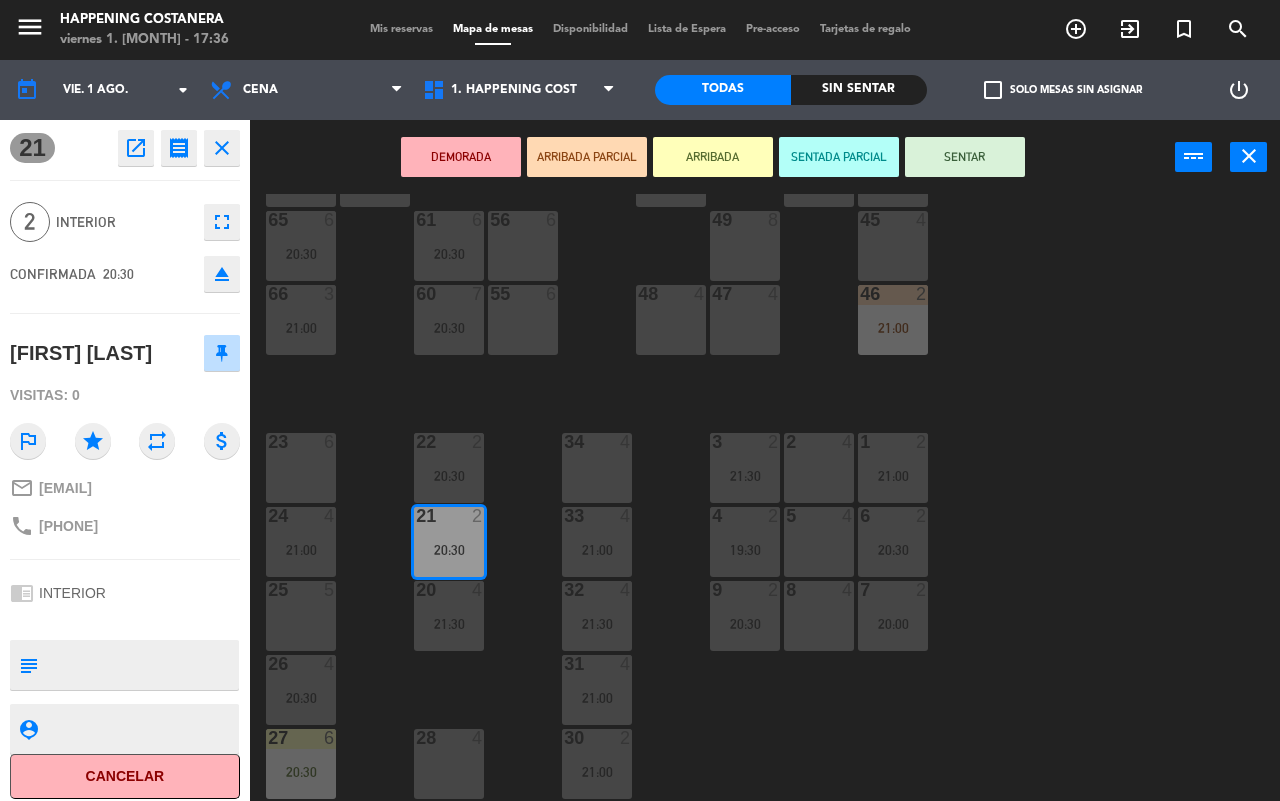click on "69 2 122 6 121 6 120 6 14 4 CAVA 12 19:30 101 4 94 2 70 2 123 6 131 2 134 2 132 2 13 4 119 6 15 2 102 4 80 6 93 4 108 8 71 4 130 2 124 6 129 2 12 4 118 6 16 2 128 2 103 2 107 10 82 6 72 2 92 4 133 14 125 6 11 4 117 6 17 2 104 4 91 4 84 6 106 8 73 2 126 4 127 2 115 4 10 7 116 8 86 6 90 4 74 2 105 4 50 4 62 2 64 3 20:30 43 2 75 4 44 4 65 6 20:30 56 6 45 4 61 6 20:30 76 2 49 8 66 3 21:00 60 7 20:30 46 2 21:00 48 4 55 6 47 4 22 2 20:30 34 4 3 2 21:30 1 2 21:00 23 6 2 4 24 4 21:00 33 4 21:00 21 2 20:30 6 2 20:30 5 4 4 2 19:30 32 4 21:30 9 2 20:30 7 2 20:00 20 4 21:30 8 4 25 5 26 4 20:30 31 4 21:00 27 6 20:30 28 4 30 2 21:00" 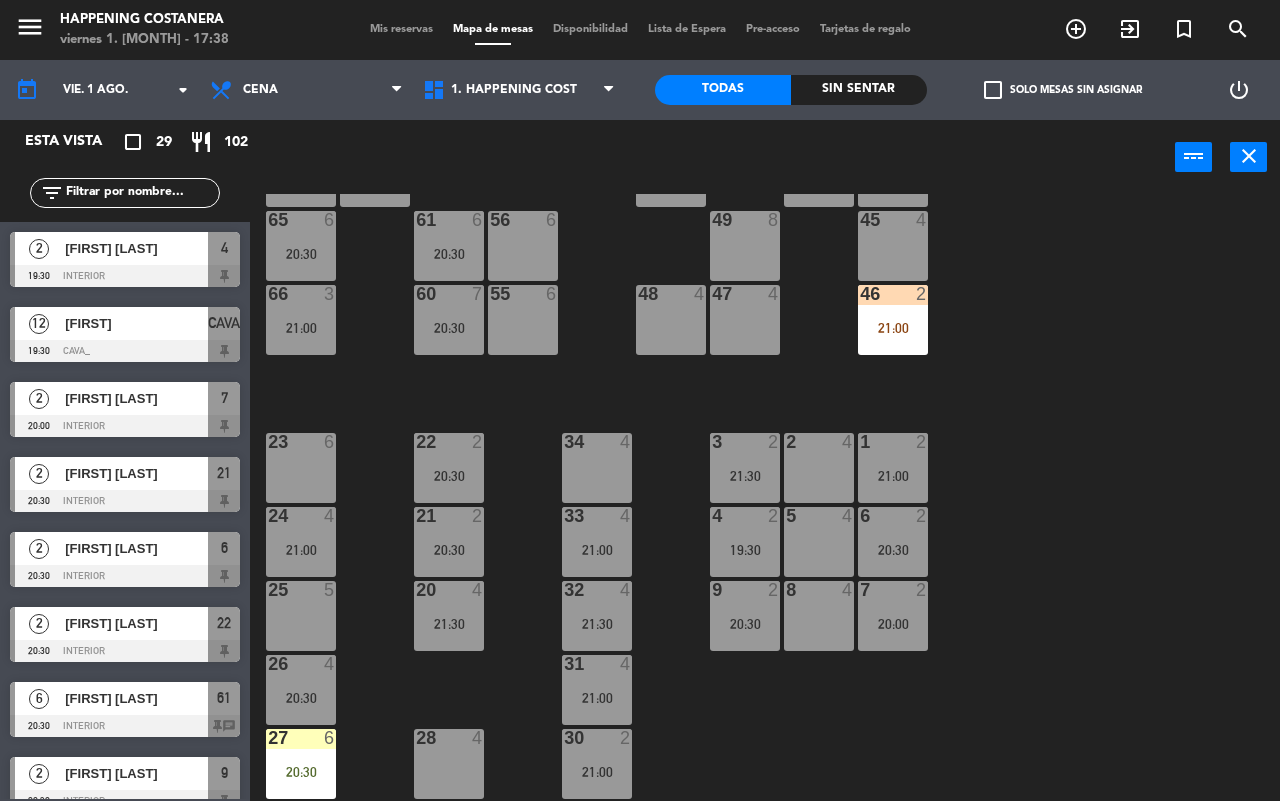 click on "69 2 122 6 121 6 120 6 14 4 CAVA 12 19:30 101 4 94 2 70 2 123 6 131 2 134 2 132 2 13 4 119 6 15 2 102 4 80 6 93 4 108 8 71 4 130 2 124 6 129 2 12 4 118 6 16 2 128 2 103 2 107 10 82 6 72 2 92 4 133 14 125 6 11 4 117 6 17 2 104 4 91 4 84 6 106 8 73 2 126 4 127 2 115 4 10 7 116 8 86 6 90 4 74 2 105 4 50 4 62 2 64 3 20:30 43 2 75 4 44 4 65 6 20:30 56 6 45 4 61 6 20:30 76 2 49 8 66 3 21:00 60 7 20:30 46 2 21:00 48 4 55 6 47 4 22 2 20:30 34 4 3 2 21:30 1 2 21:00 23 6 2 4 24 4 21:00 33 4 21:00 21 2 20:30 6 2 20:30 5 4 4 2 19:30 32 4 21:30 9 2 20:30 7 2 20:00 20 4 21:30 8 4 25 5 26 4 20:30 31 4 21:00 27 6 20:30 28 4 30 2 21:00" 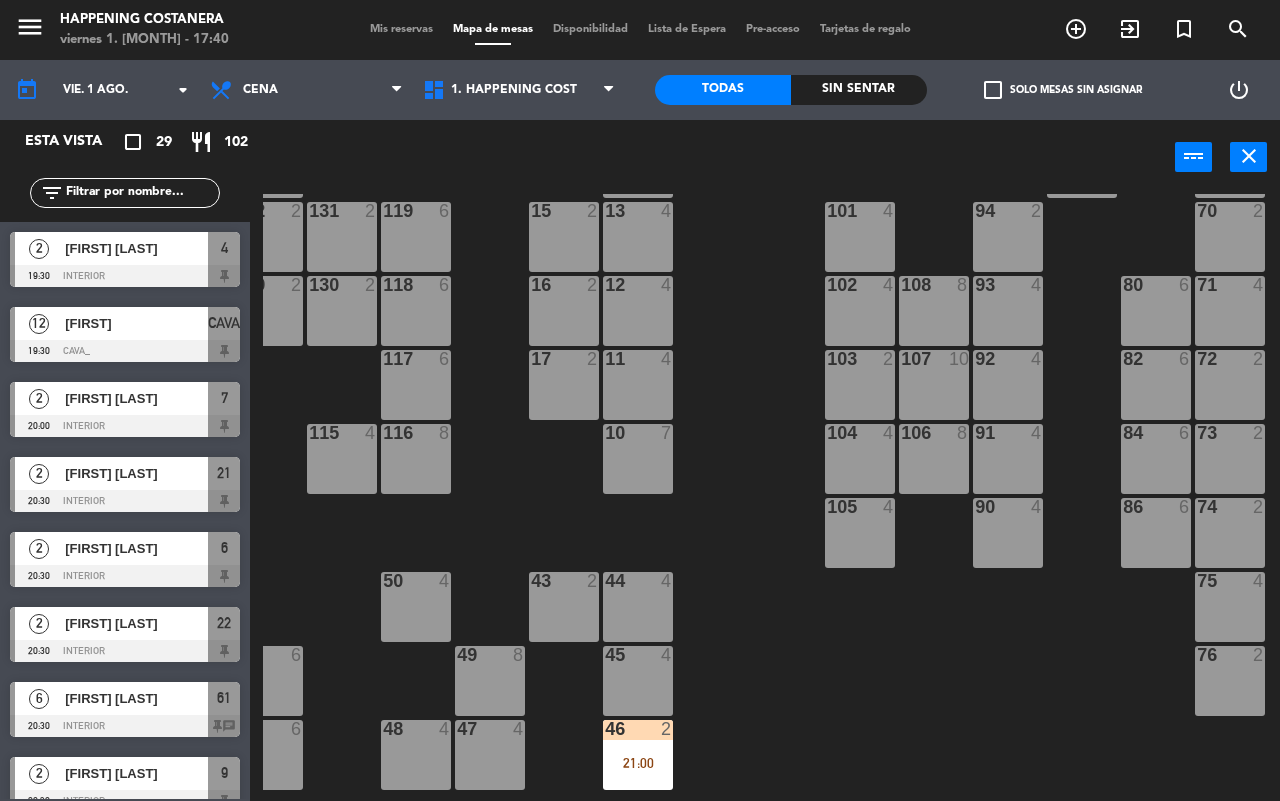 scroll, scrollTop: 0, scrollLeft: 255, axis: horizontal 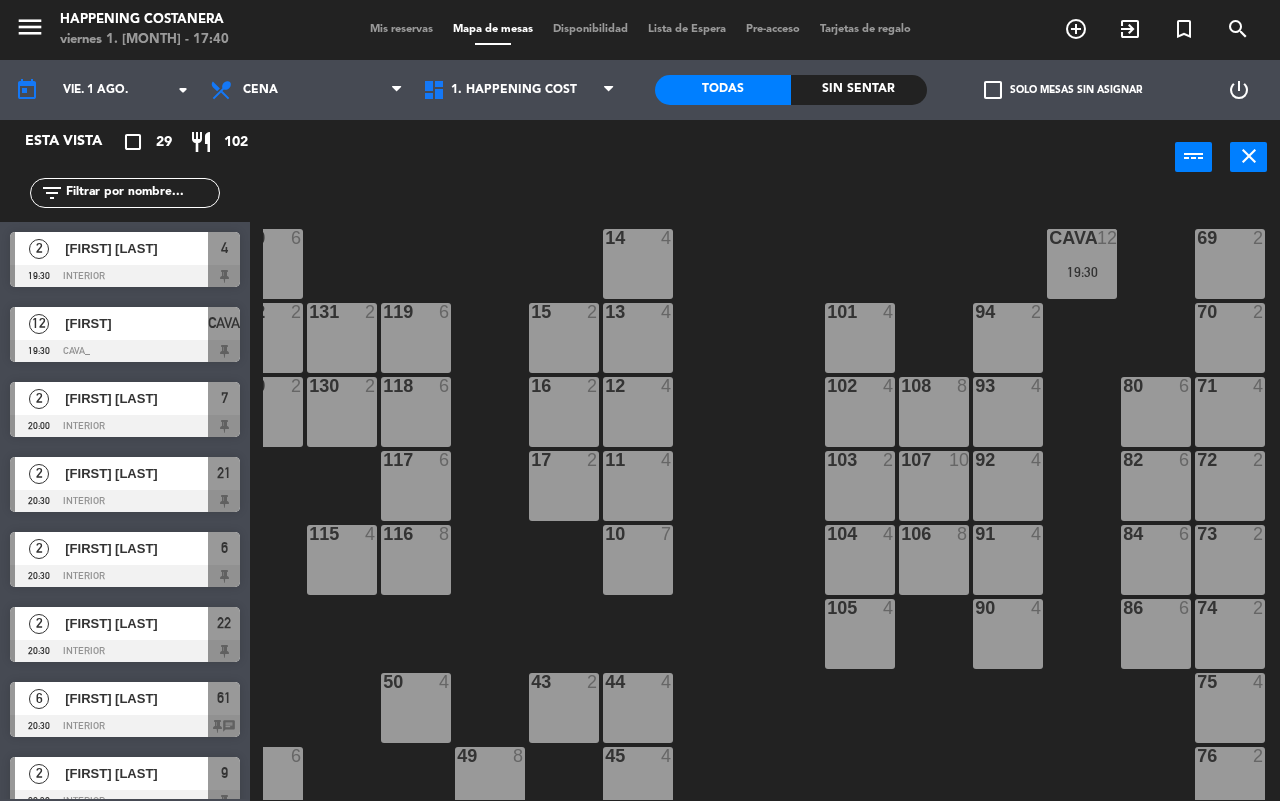 click on "19:30" at bounding box center (1082, 272) 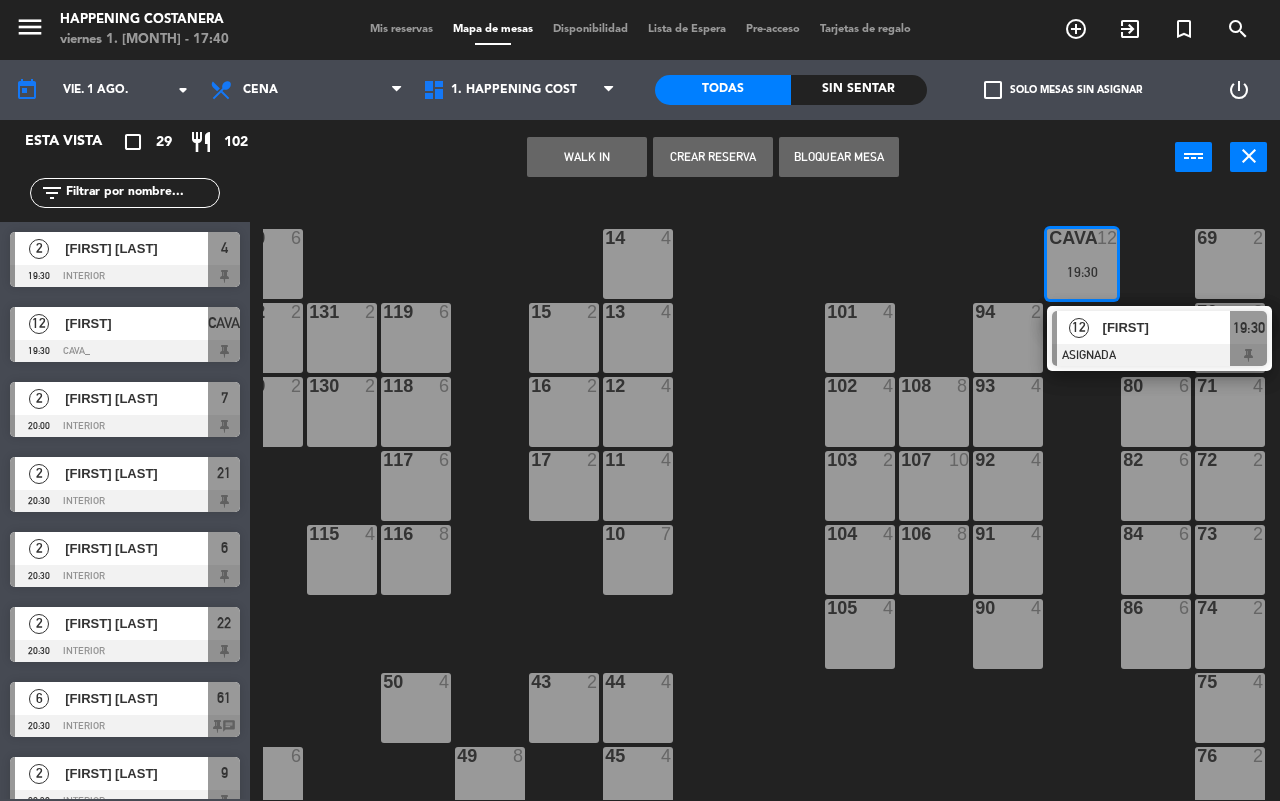 click on "[FIRST]" at bounding box center (1167, 327) 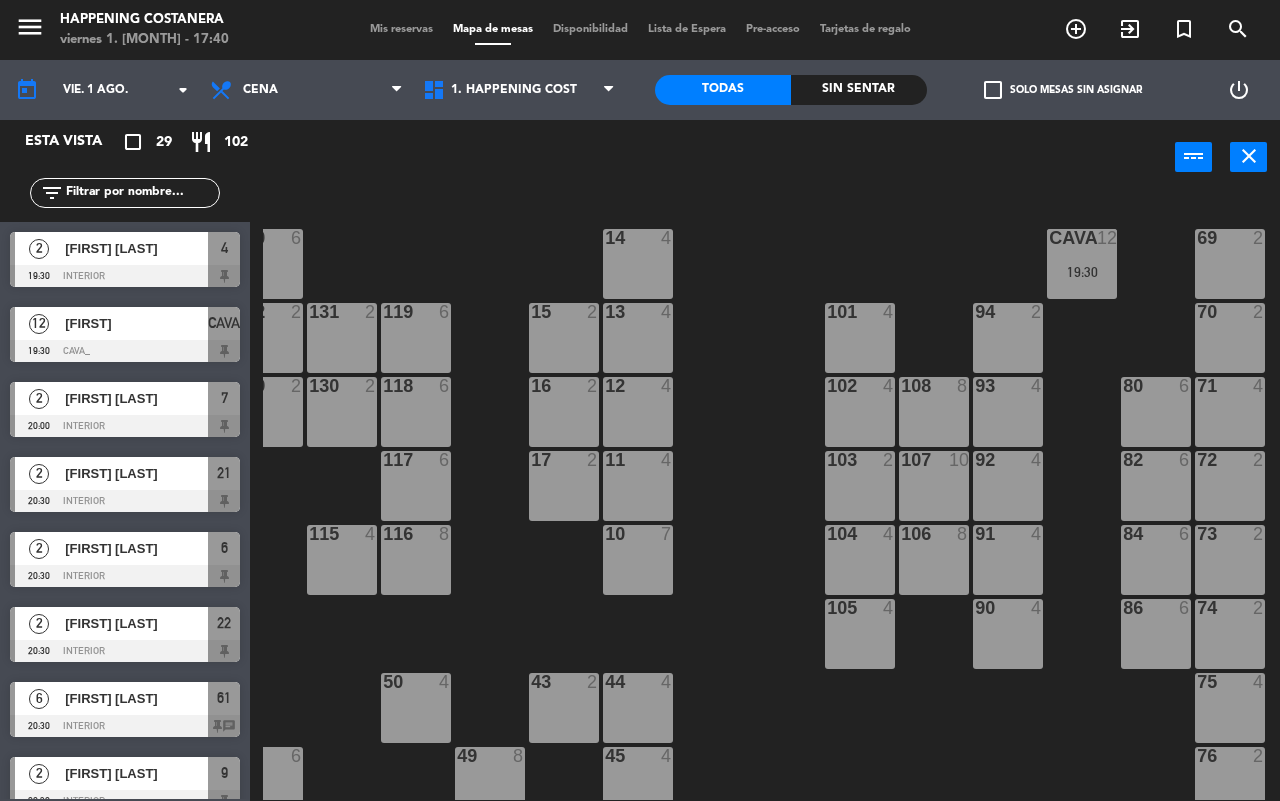 click on "69 2 122 6 121 6 120 6 14 4 CAVA 12 19:30 101 4 94 2 70 2 123 6 131 2 134 2 132 2 13 4 119 6 15 2 102 4 80 6 93 4 108 8 71 4 130 2 124 6 129 2 12 4 118 6 16 2 128 2 103 2 107 10 82 6 72 2 92 4 133 14 125 6 11 4 117 6 17 2 104 4 91 4 84 6 106 8 73 2 126 4 127 2 115 4 10 7 116 8 86 6 90 4 74 2 105 4 50 4 62 2 64 3 20:30 43 2 75 4 44 4 65 6 20:30 56 6 45 4 61 6 20:30 76 2 49 8 66 3 21:00 60 7 20:30 46 2 21:00 48 4 55 6 47 4 22 2 20:30 34 4 3 2 21:30 1 2 21:00 23 6 2 4 24 4 21:00 33 4 21:00 21 2 20:30 6 2 20:30 5 4 4 2 19:30 32 4 21:30 9 2 20:30 7 2 20:00 20 4 21:30 8 4 25 5 26 4 20:30 31 4 21:00 27 6 20:30 28 4 30 2 21:00" 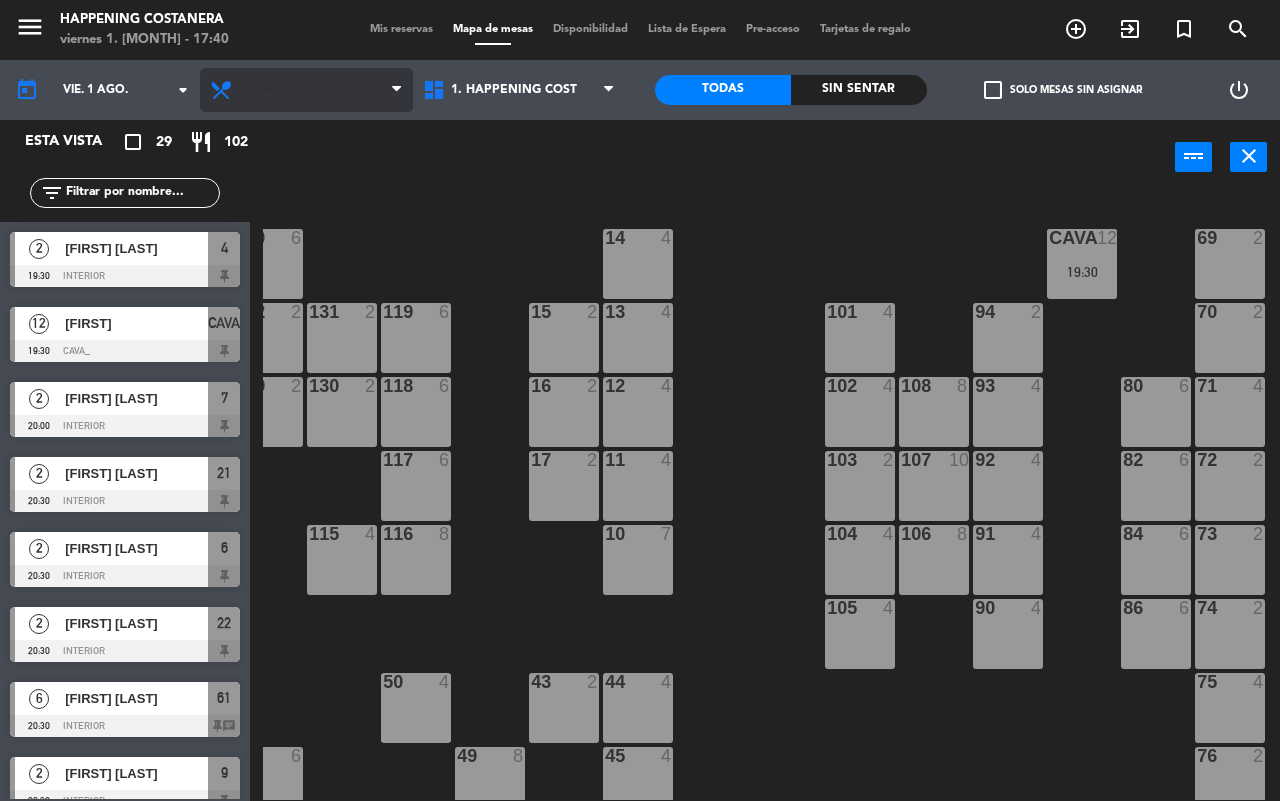 click on "Cena" at bounding box center [306, 90] 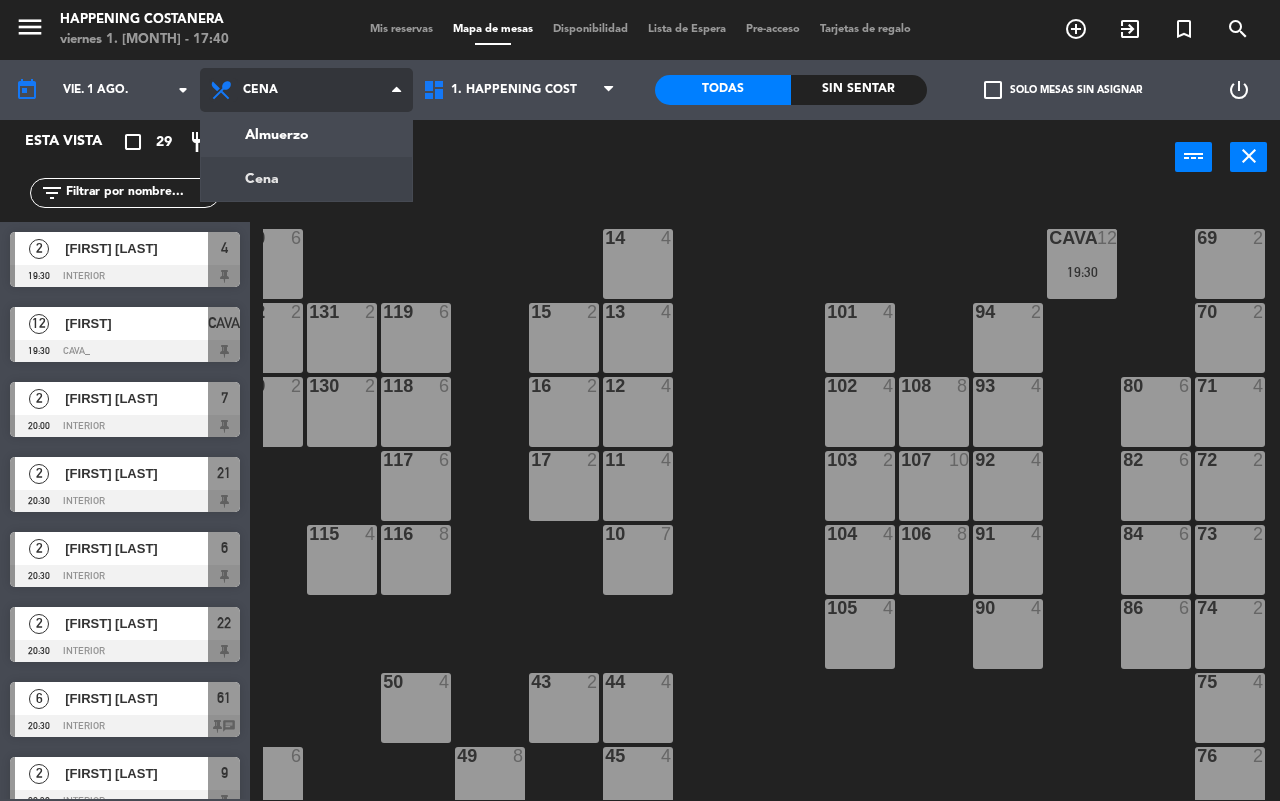 click at bounding box center (223, 90) 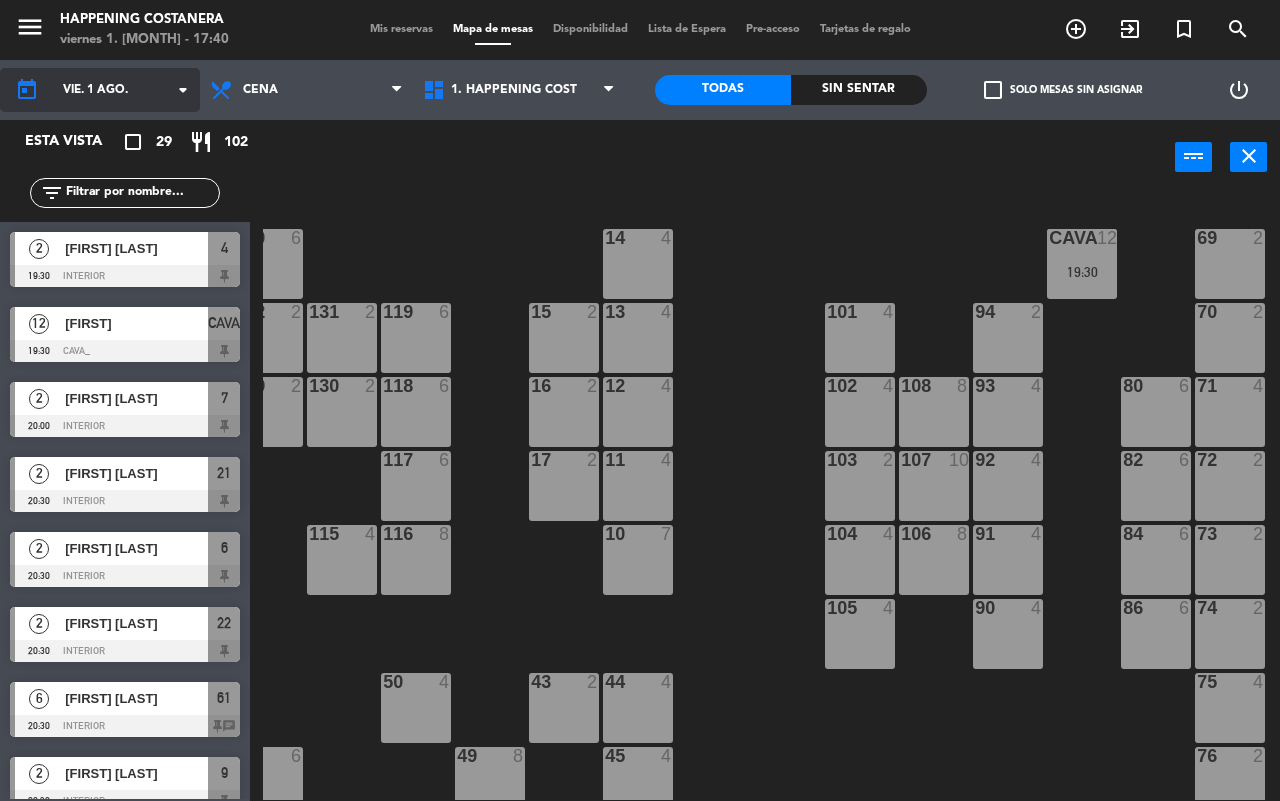 click on "vie. 1 ago." 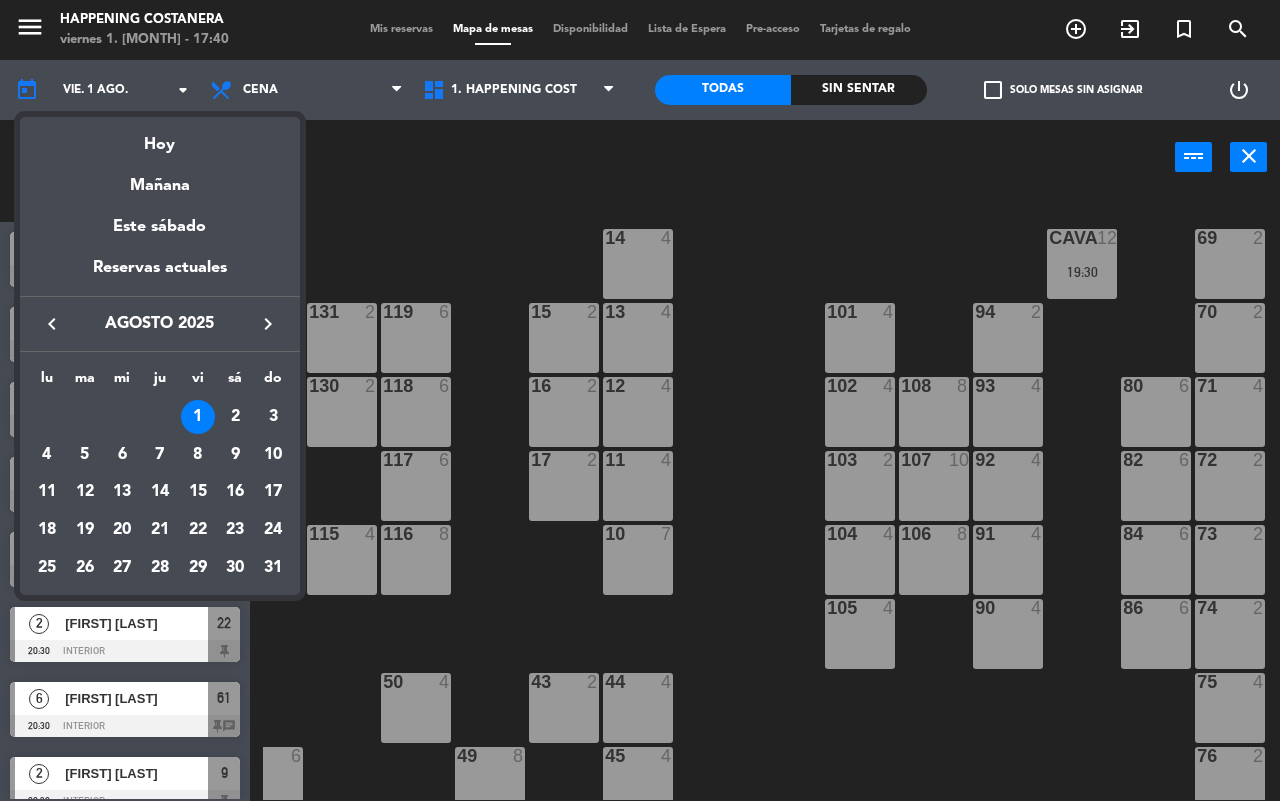 click on "keyboard_arrow_left" at bounding box center [52, 324] 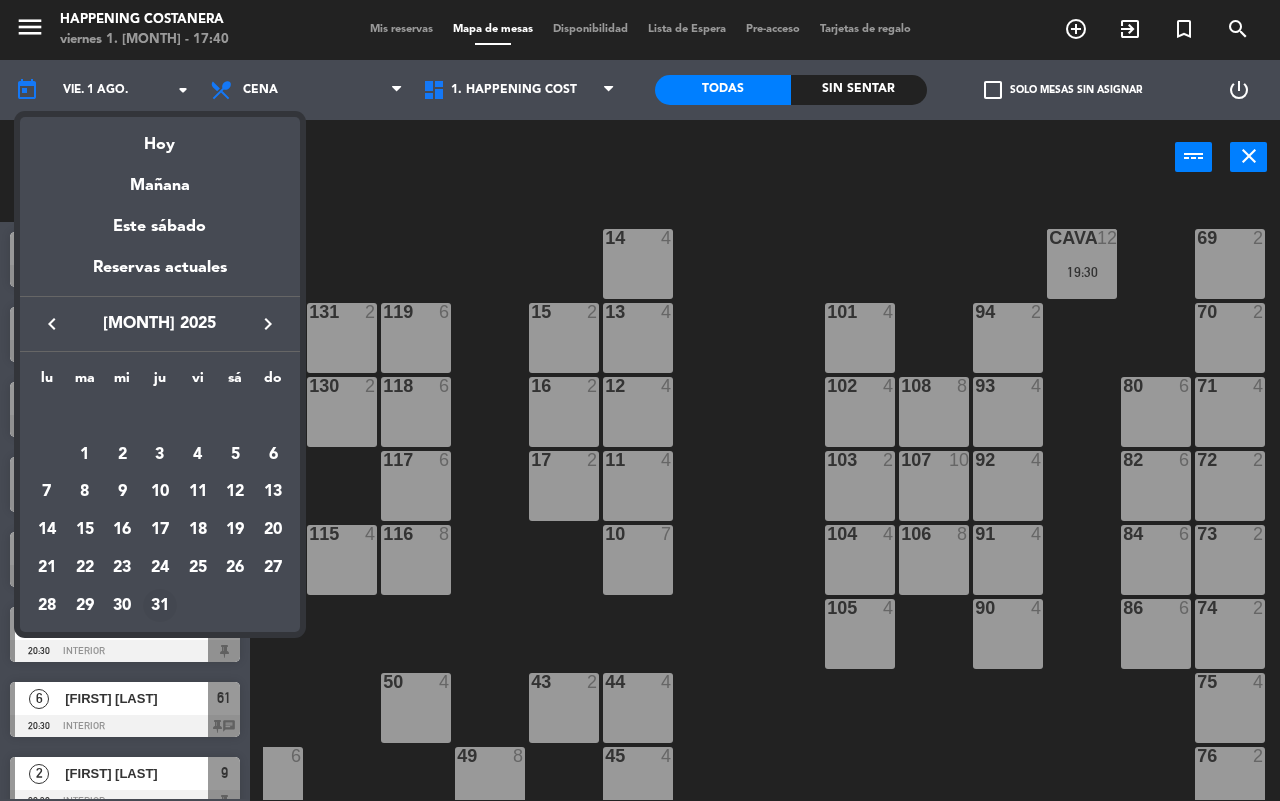 click on "31" at bounding box center (160, 606) 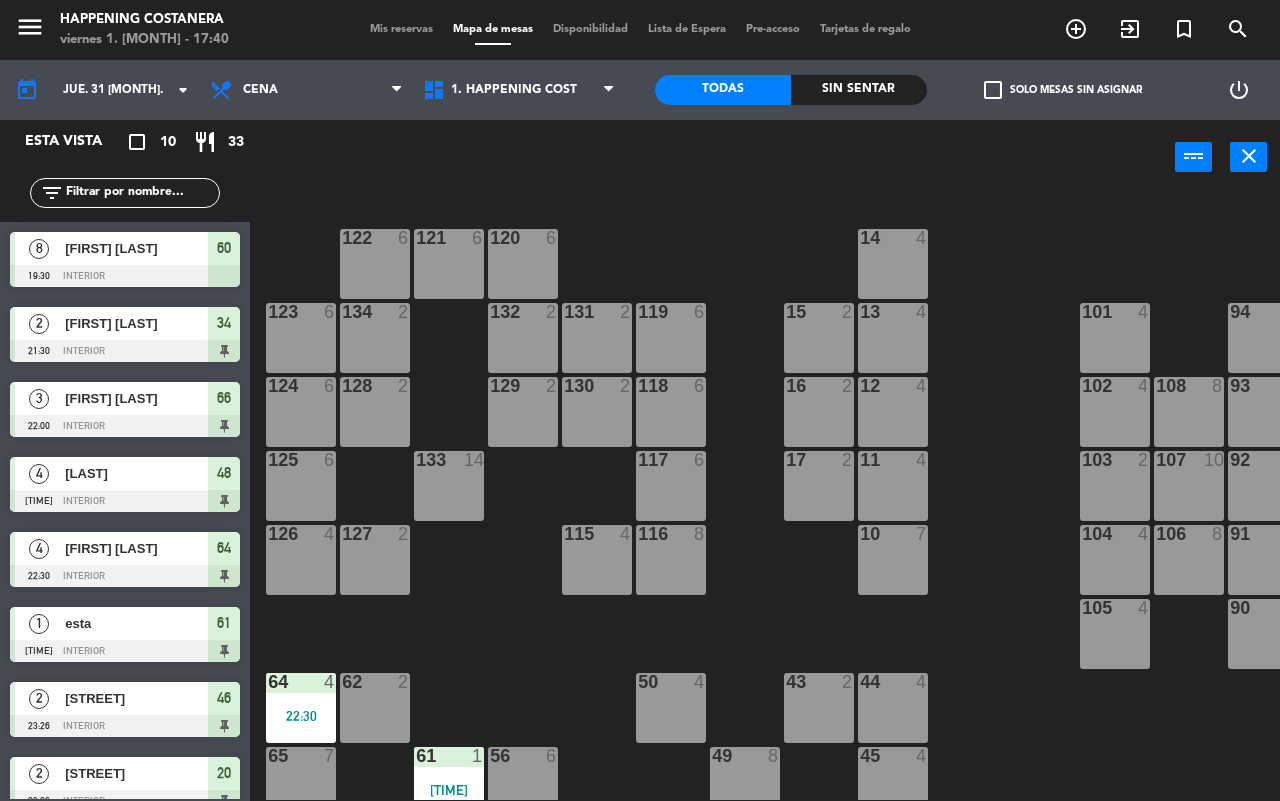 scroll, scrollTop: 0, scrollLeft: 255, axis: horizontal 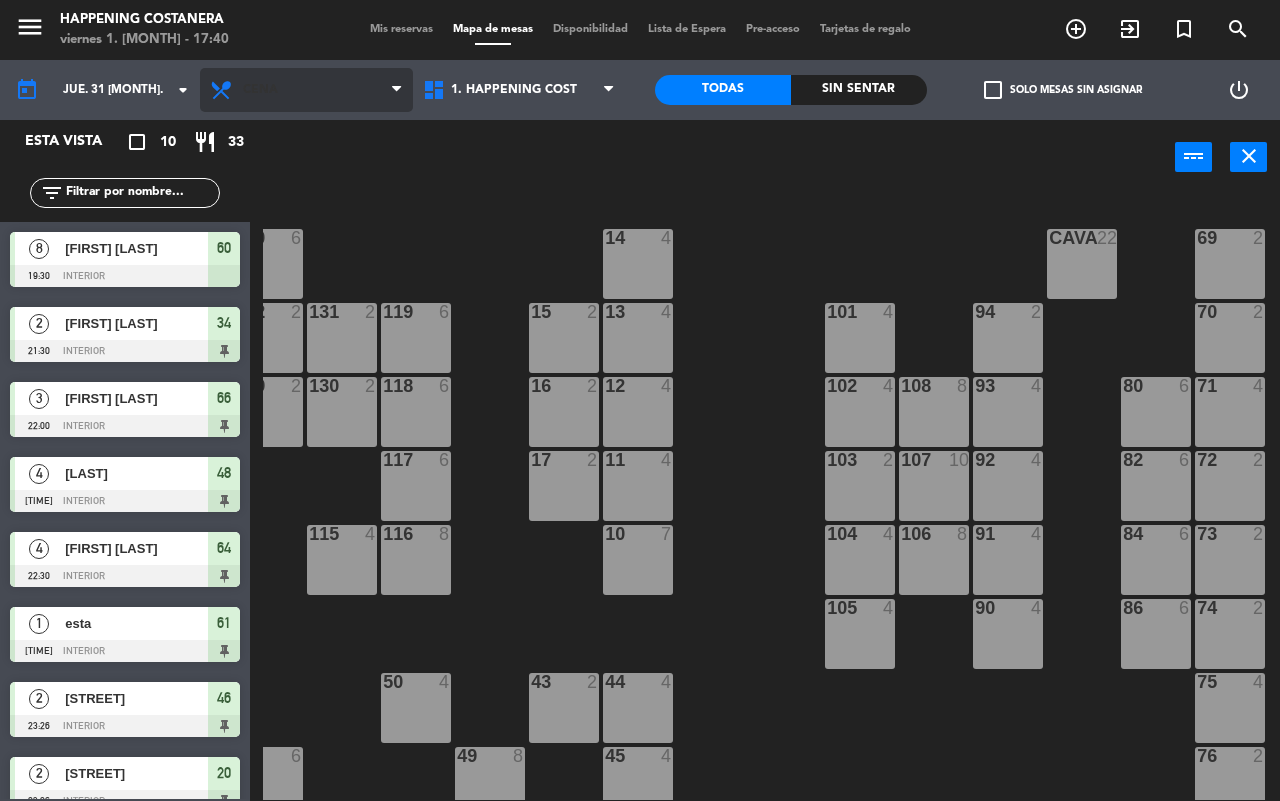 click on "Cena" at bounding box center (306, 90) 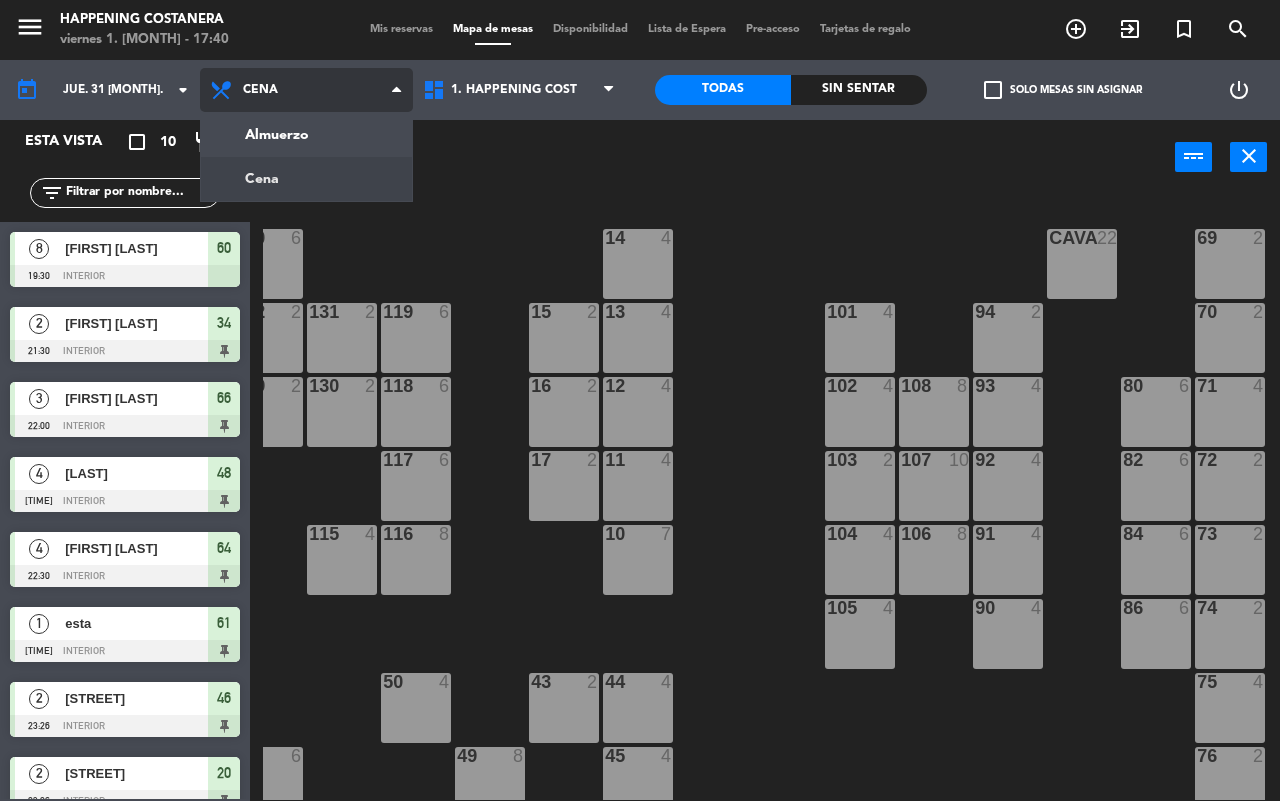 click on "menu Happening Costanera viernes 1. [MONTH] - 17:40 Mis reservas Mapa de mesas Disponibilidad Lista de Espera Pre-acceso Tarjetas de regalo add_circle_outline exit_to_app turned_in_not search today jue. 31 [MONTH] arrow_drop_down Almuerzo Cena Cena Almuerzo Cena 1. HAPPENING COST 1. HAPPENING COST 1. HAPPENING COST Todas Sin sentar check_box_outline_blank Solo mesas sin asignar power_settings_new Esta vista crop_square 10 restaurant 33 filter_list 8 [FIRST] [LAST] 19:30 INTERIOR 60 2 [FIRST] [LAST] 21:30 INTERIOR 34 3 [FIRST] [LAST] 22:00 INTERIOR 66 4 [LAST] 22:04 INTERIOR 48 4 [FIRST] [LAST] 22:30 INTERIOR 64 1 esta 22:49 INTERIOR 61 2 [LAST] 23:26 INTERIOR 46 2 [LAST] 23:26 INTERIOR 20 3 [FIRST] 23:30 INTERIOR 30 4 [FIRST] [LAST] 23:30 INTERIOR power_input close 69 2 122 6 121 6 120 6 14 4 CAVA 22 101 4 94 2 70 2 123 6 131 2 134 2 132 2 13 4 119 6" 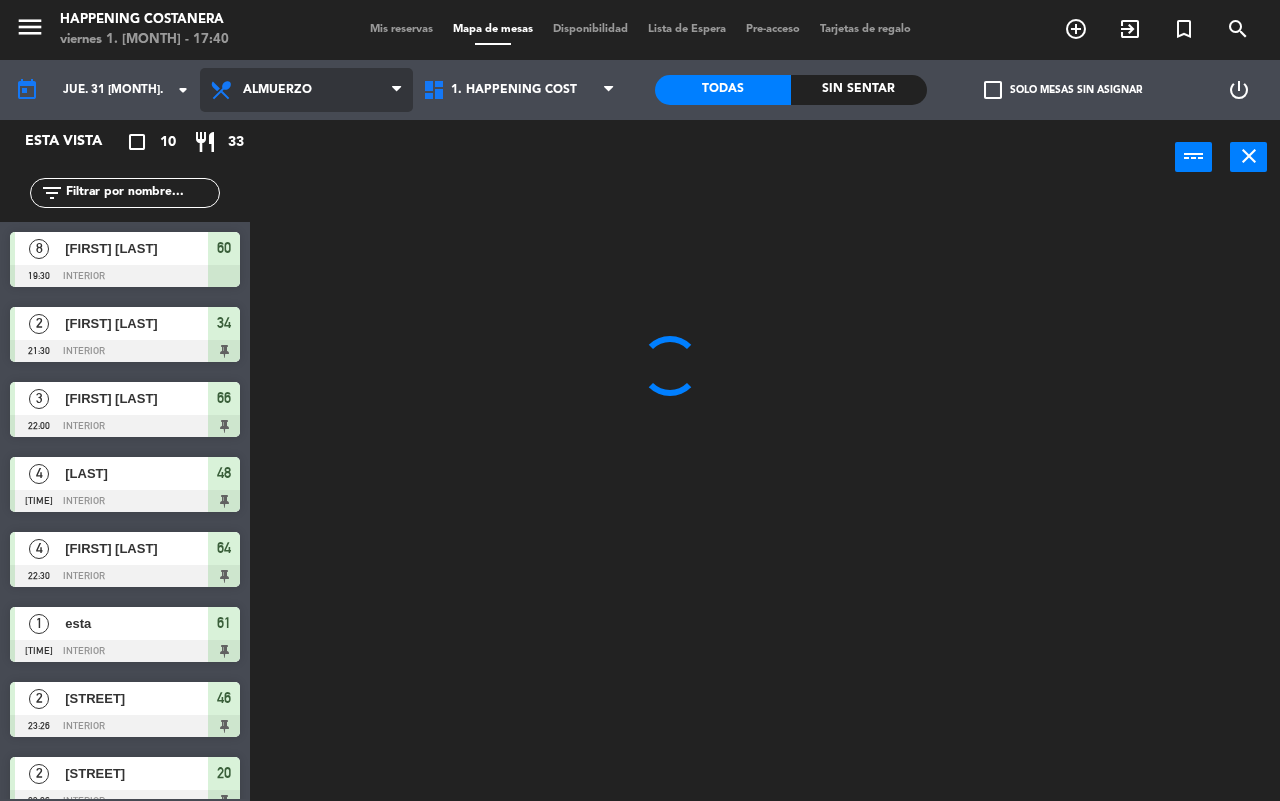 scroll, scrollTop: 0, scrollLeft: 0, axis: both 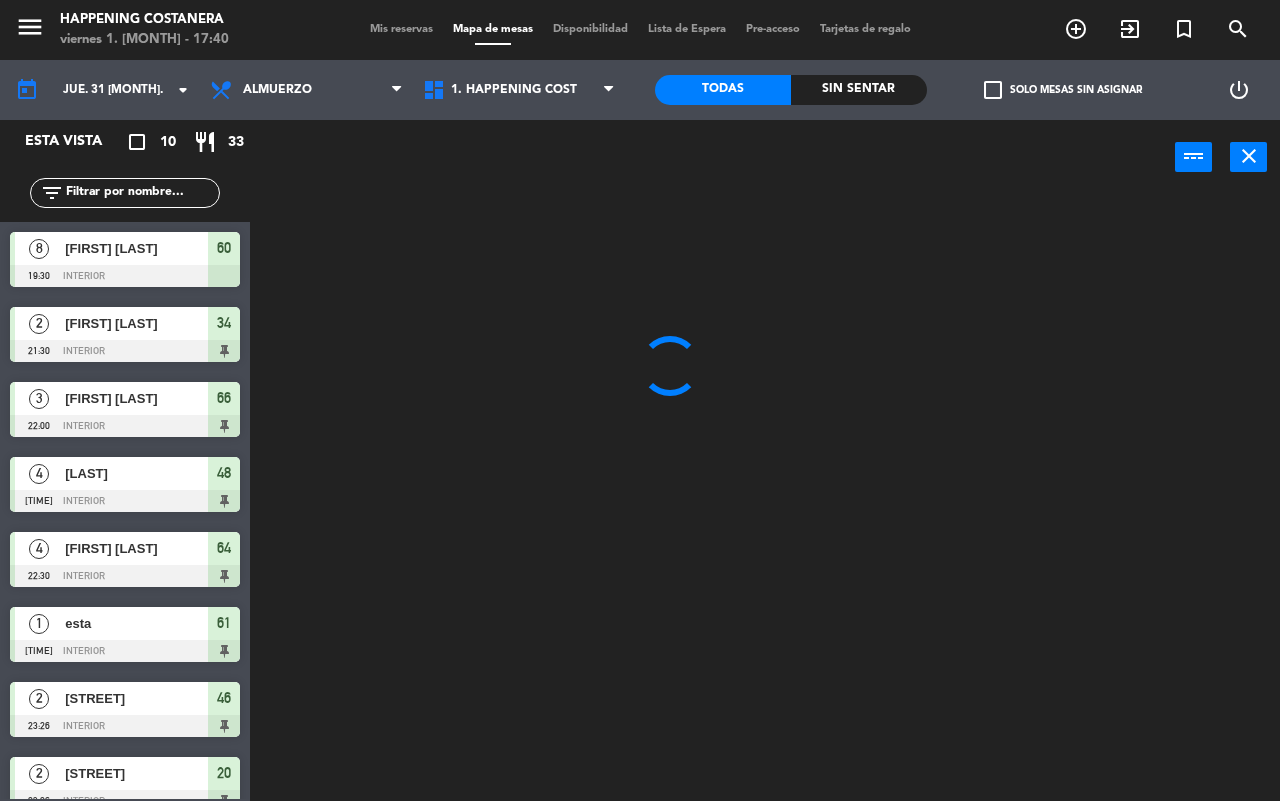 click 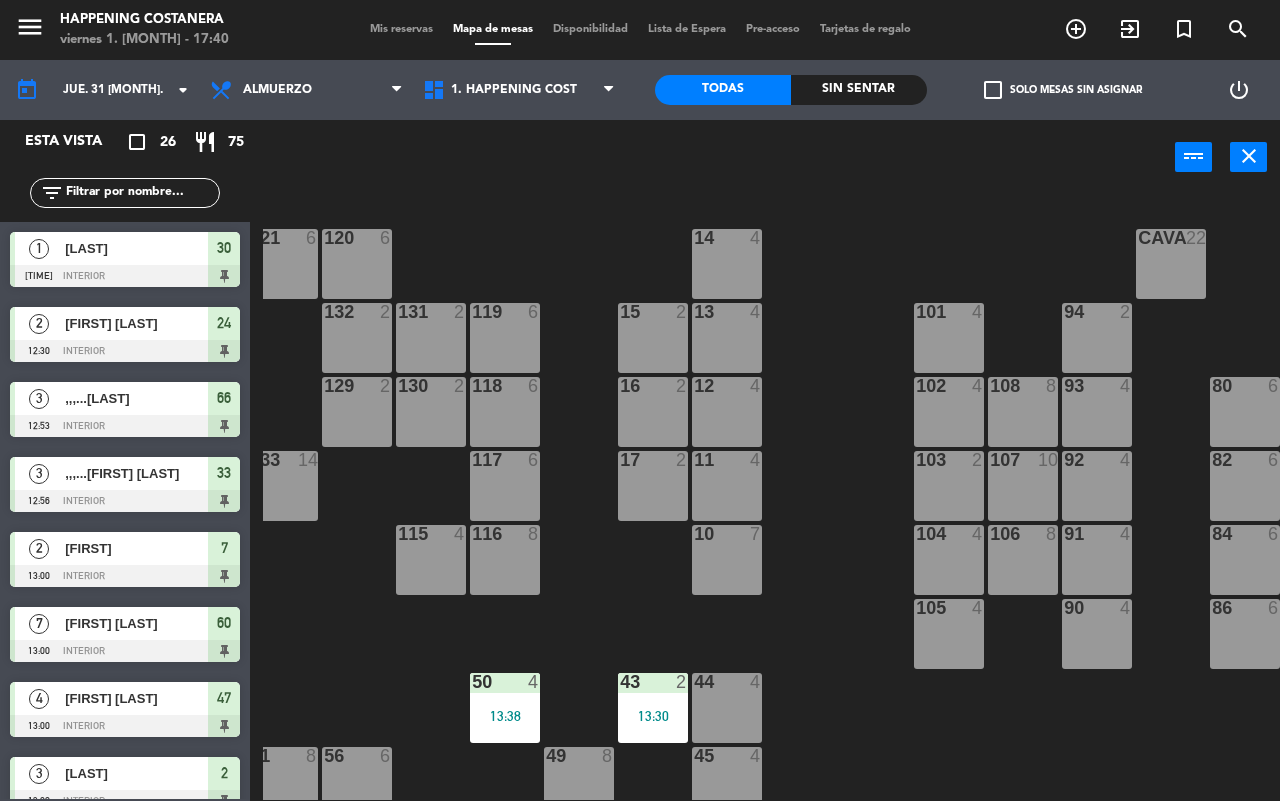 scroll, scrollTop: 0, scrollLeft: 255, axis: horizontal 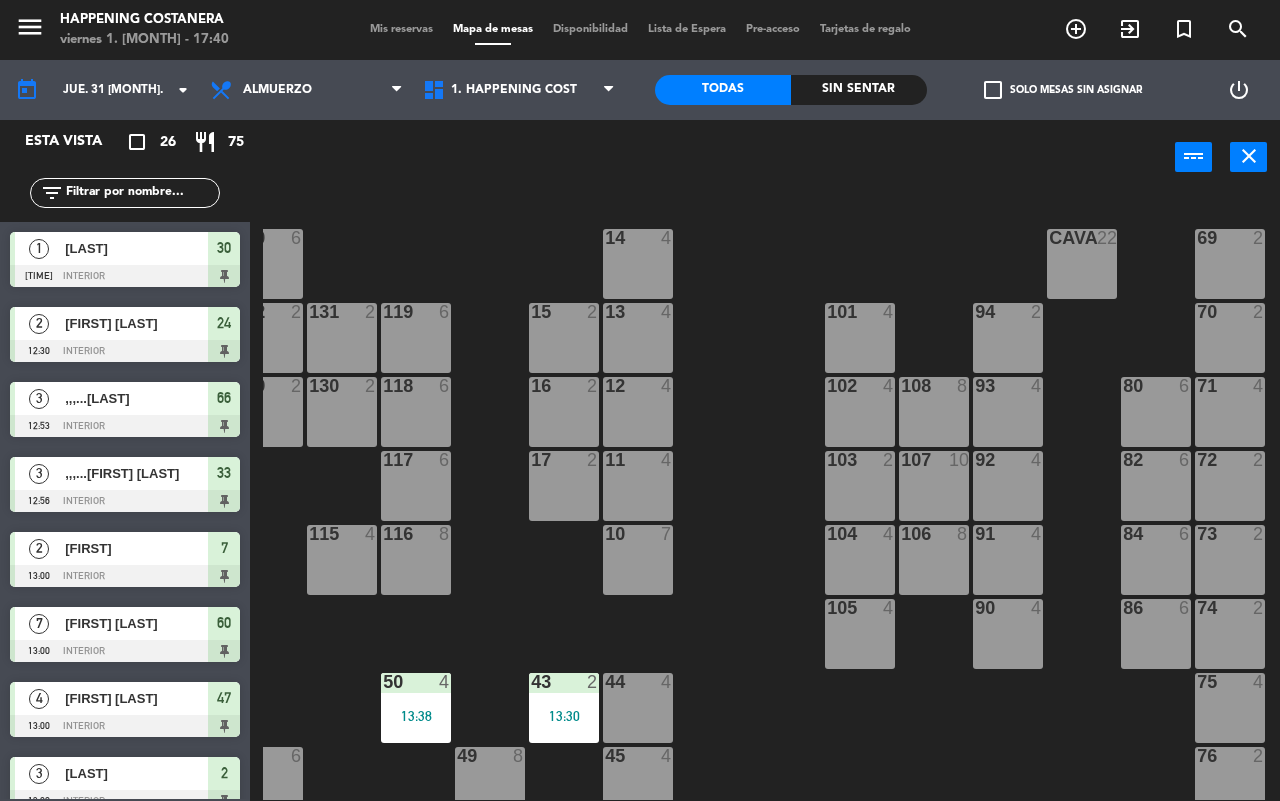 click on "69 2 122 2 13:24 121 6 120 6 14 4 CAVA 22 101 4 94 2 70 2 123 6 131 2 134 2 132 2 13 4 119 6 15 2 102 4 80 6 93 4 108 8 71 4 130 2 124 6 129 2 12 4 118 6 16 2 128 2 103 2 107 10 82 6 72 2 92 4 133 14 125 6 11 4 117 6 17 2 104 4 91 4 84 6 106 8 73 2 126 4 127 2 115 4 10 7 116 8 86 6 90 4 74 2 105 4 50 4 13:38 62 2 64 2 14:01 43 2 13:30 75 4 44 4 65 7 56 6 45 4 61 8 76 2 49 8 66 3 12:53 60 7 13:00 46 2 13:30 48 2 13:30 55 6 47 4 13:00 22 2 13:48 34 2 13:31 3 2 13:26 23 3 13:30 2 3 13:08 24 2 12:30 33 3 12:56 21 2 14:34 6 2 13:13 5 4 4 2 32 4 9 2 7 2 13:00 20 3 13:15 8 5 13:30 25 5 26 2 15:01 31 4 14:10 27 5 14:18 28 4 30 1 00:28" 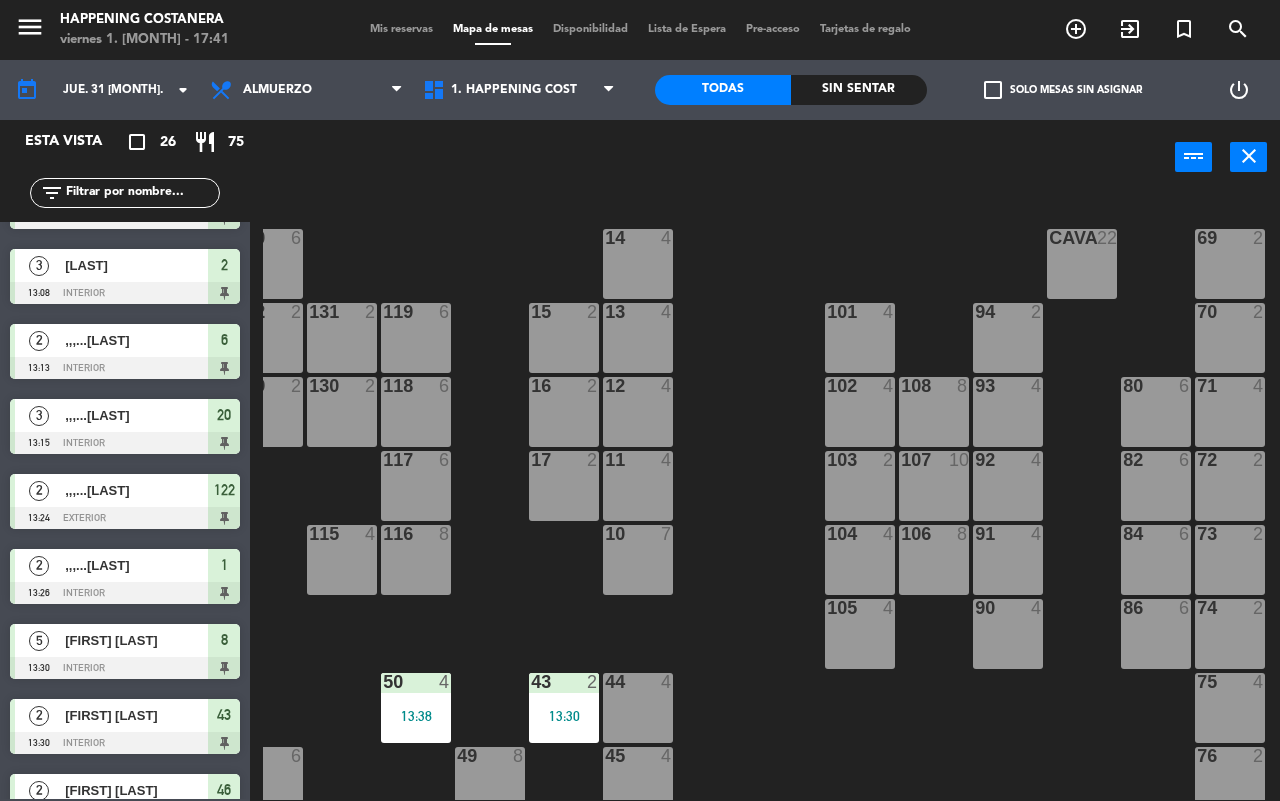 scroll, scrollTop: 0, scrollLeft: 0, axis: both 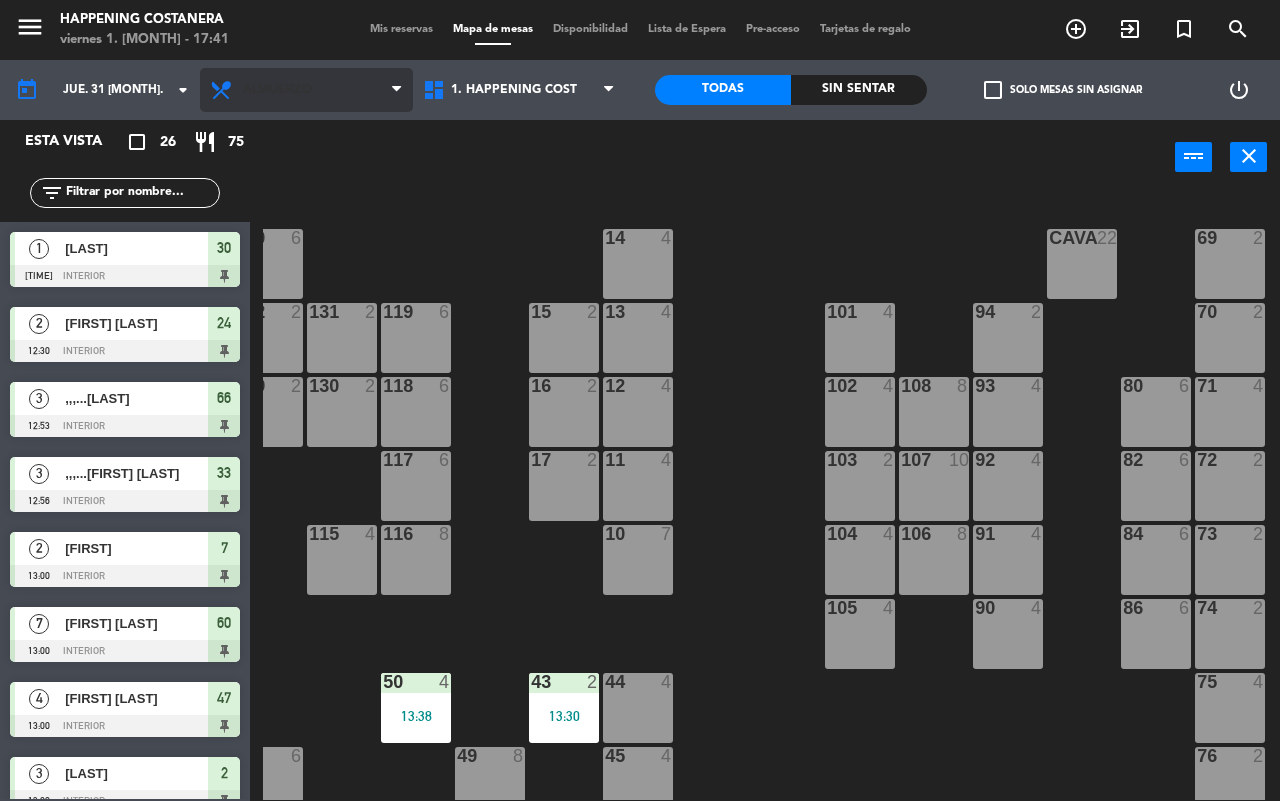 click on "Almuerzo" at bounding box center (306, 90) 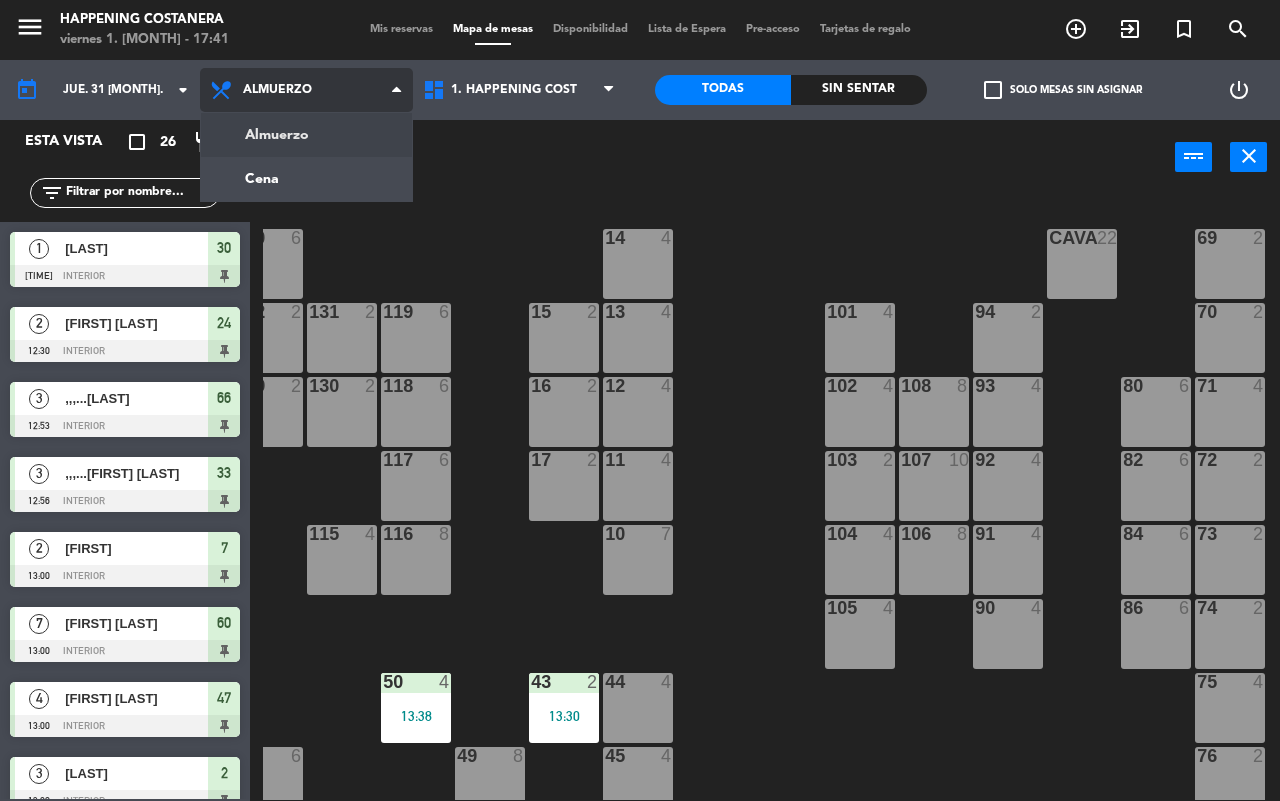 click on "menu Happening Costanera viernes 1. [MONTH] - 17:41 Mis reservas Mapa de mesas Disponibilidad Lista de Espera Pre-acceso Tarjetas de regalo add_circle_outline exit_to_app turned_in_not search today jue. 31 [MONTH] arrow_drop_down Almuerzo Cena Almuerzo Almuerzo Cena 1. HAPPENING COST 1. HAPPENING COST 1. HAPPENING COST Todas Sin sentar check_box_outline_blank Solo mesas sin asignar power_settings_new Esta vista crop_square 26 restaurant 75 filter_list 1 [LAST] 00:28 INTERIOR 30 2 [FIRST] [LAST] 12:30 INTERIOR 24 3 ,,,...[LAST] 12:53 INTERIOR 66 3 ,,,...[FIRST] [LAST] 12:56 INTERIOR 33 2 [FIRST] 13:00 INTERIOR 7 7 [FIRST] [LAST] 13:00 INTERIOR 60 4 [FIRST] [LAST] 13:00 INTERIOR 47 3 [LAST] 13:08 INTERIOR 2 2 ,,,...[FIRST] [LAST] 13:13 INTERIOR 6 3 ,,,...[LAST] 13:15 INTERIOR 20 2 ,,,...[LAST] 13:24 EXTERIOR 122 2 ,,,...[LAST] 13:26 INTERIOR 1 5 [FIRST] [LAST] 13:30 INTERIOR 8" 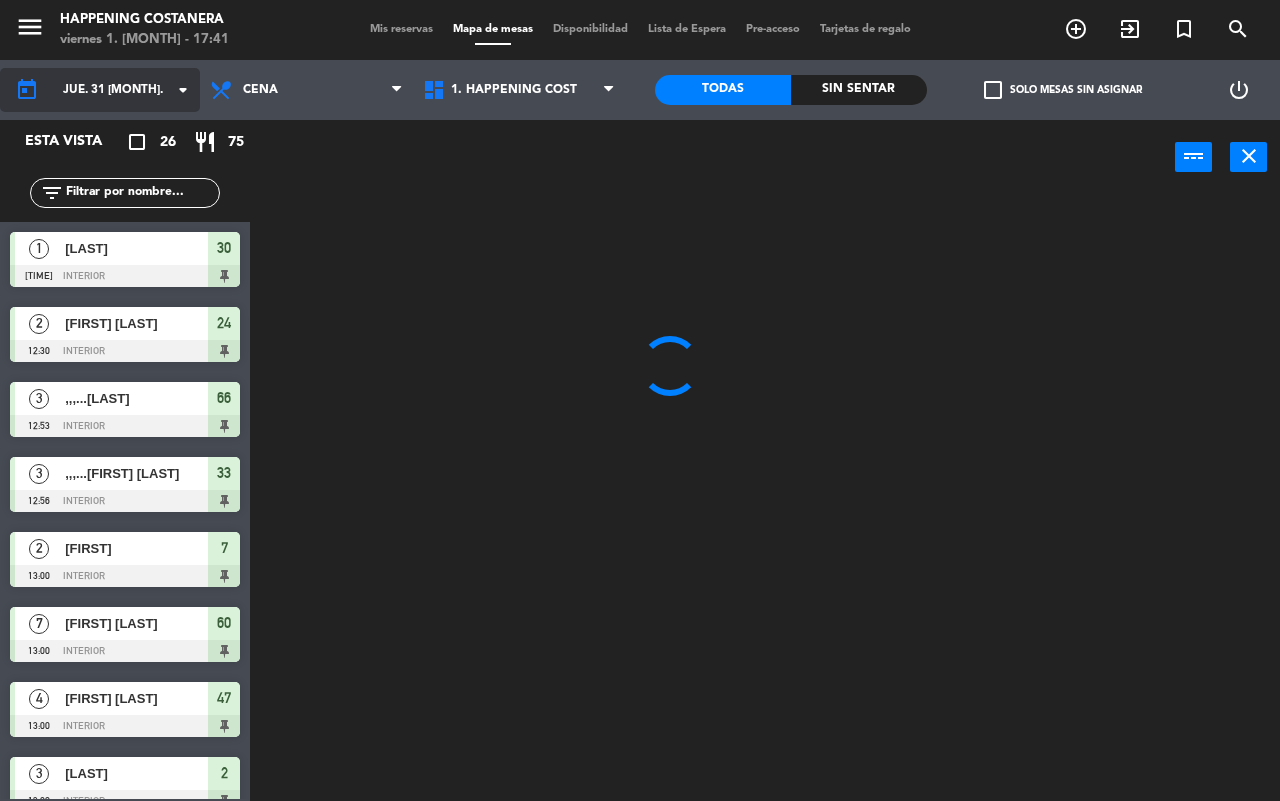click on "jue. 31 [MONTH]." 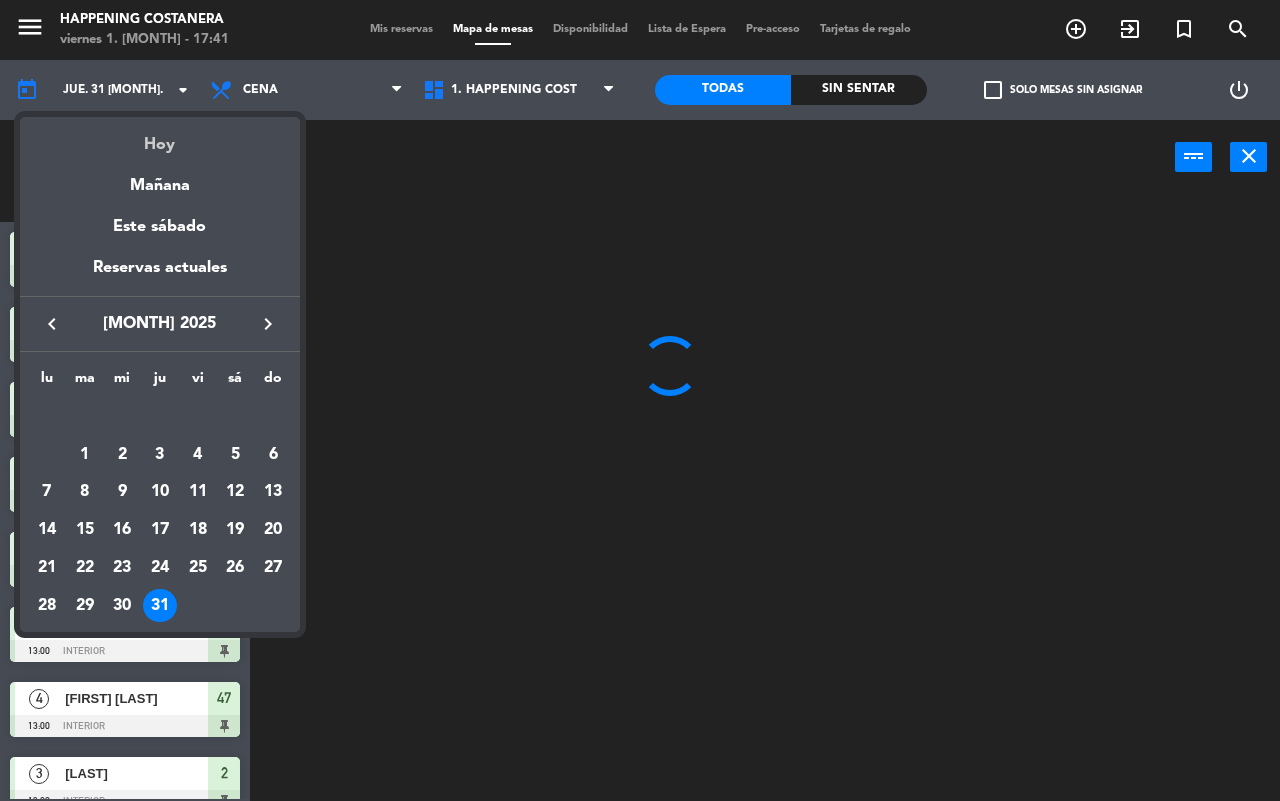 click on "Hoy" at bounding box center [160, 137] 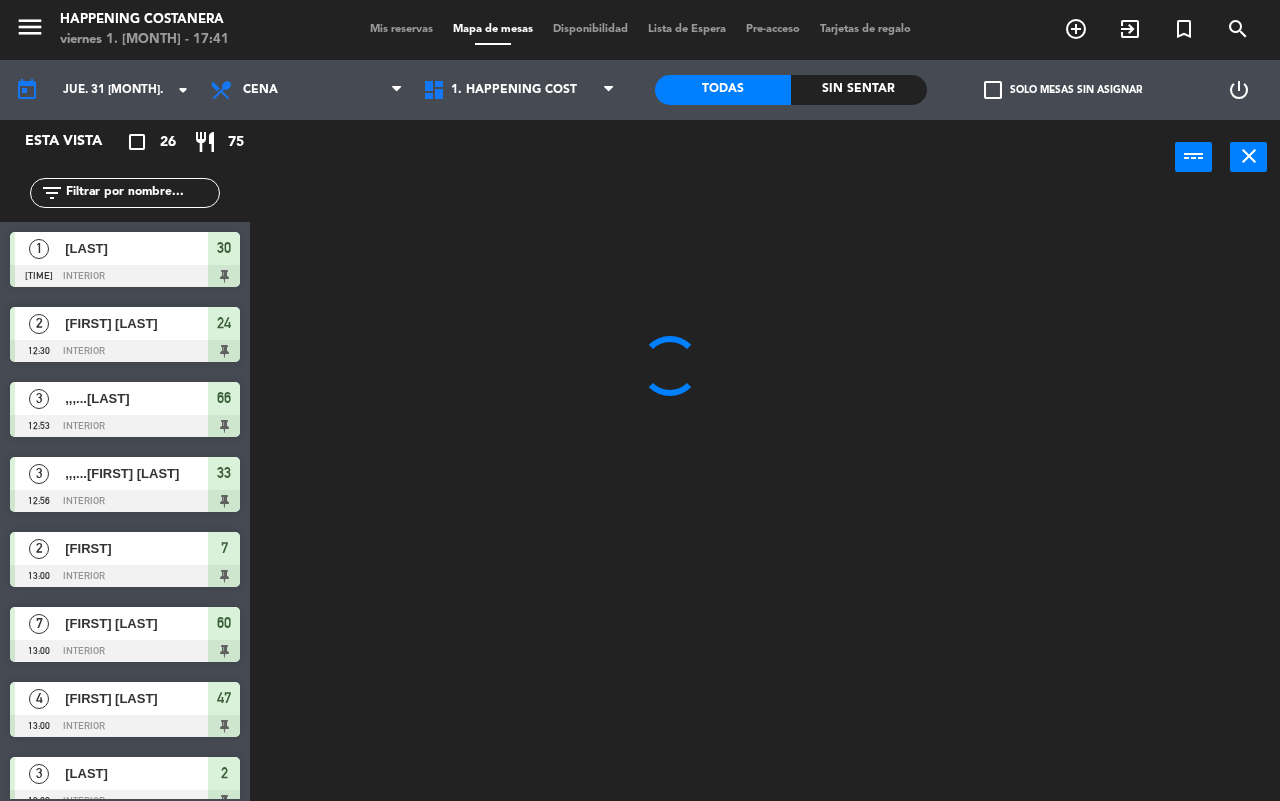type on "vie. 1 ago." 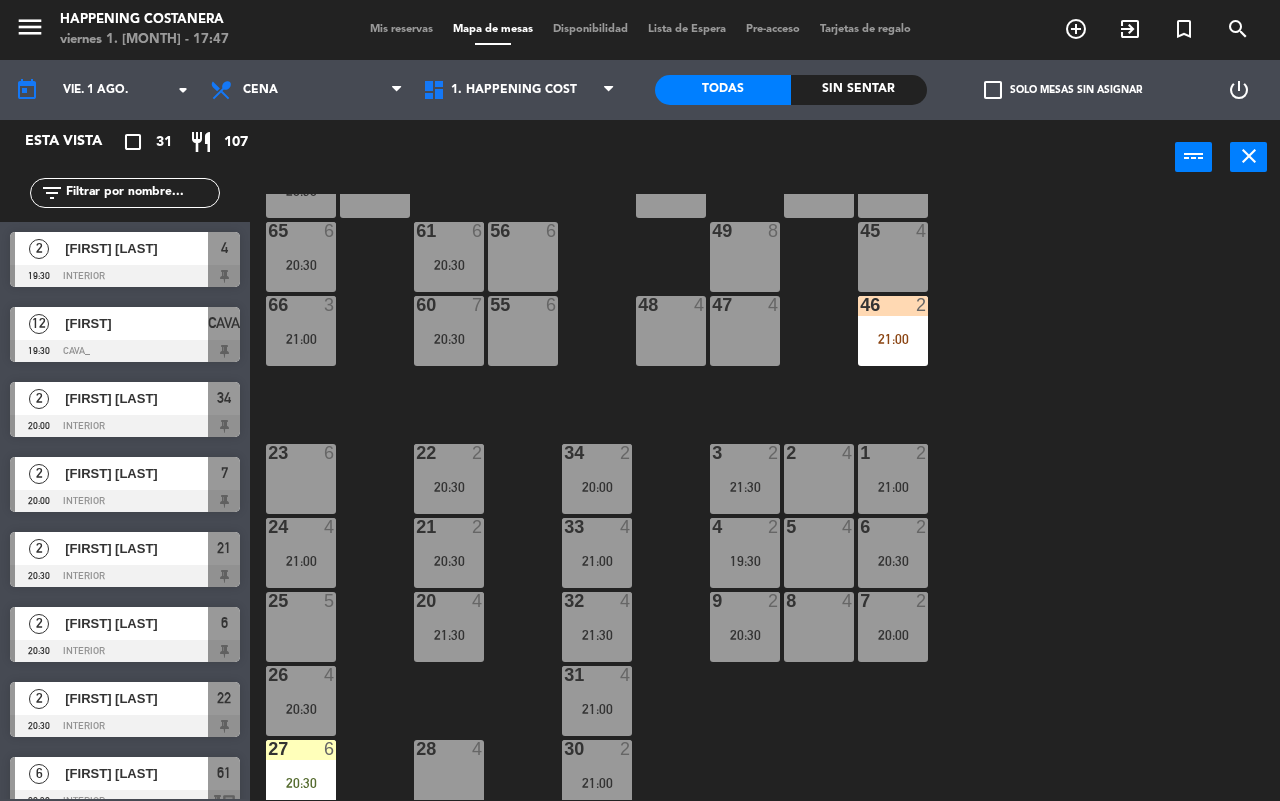 scroll, scrollTop: 546, scrollLeft: 0, axis: vertical 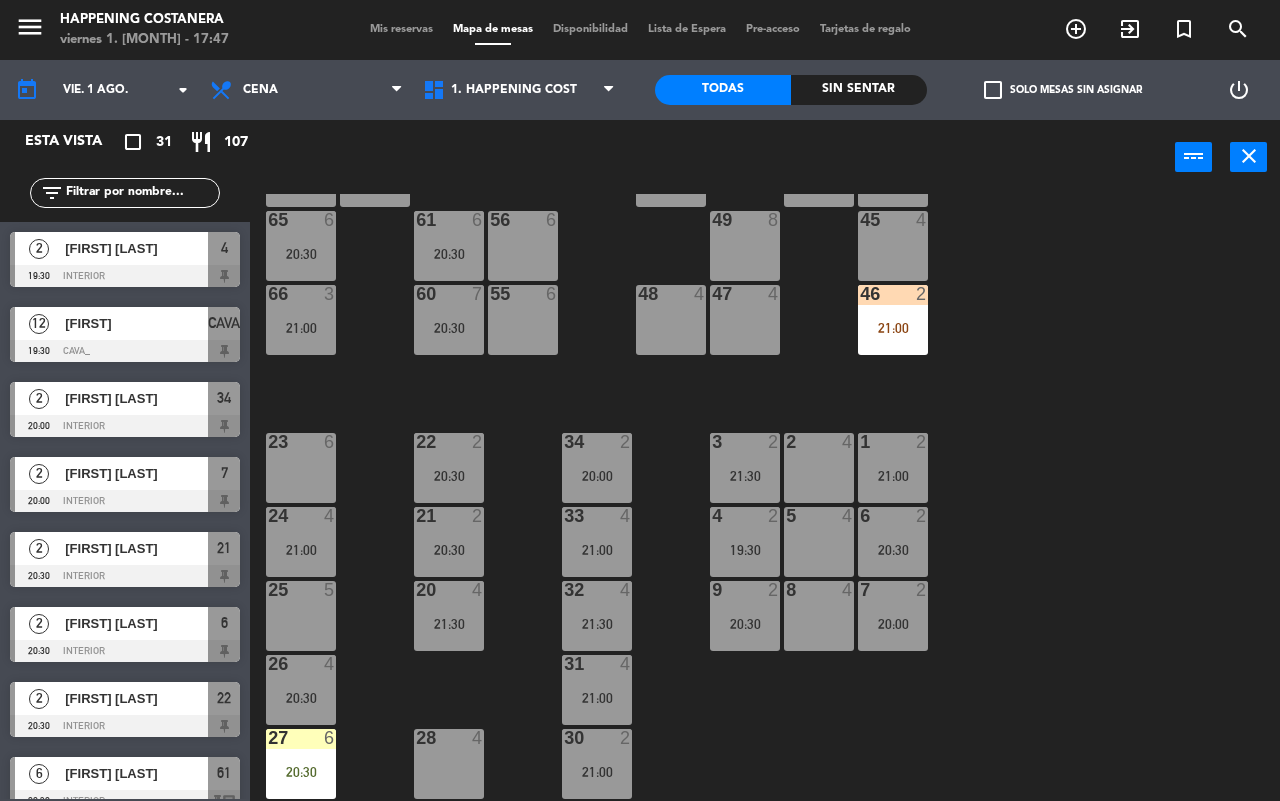 click on "check_box_outline_blank" 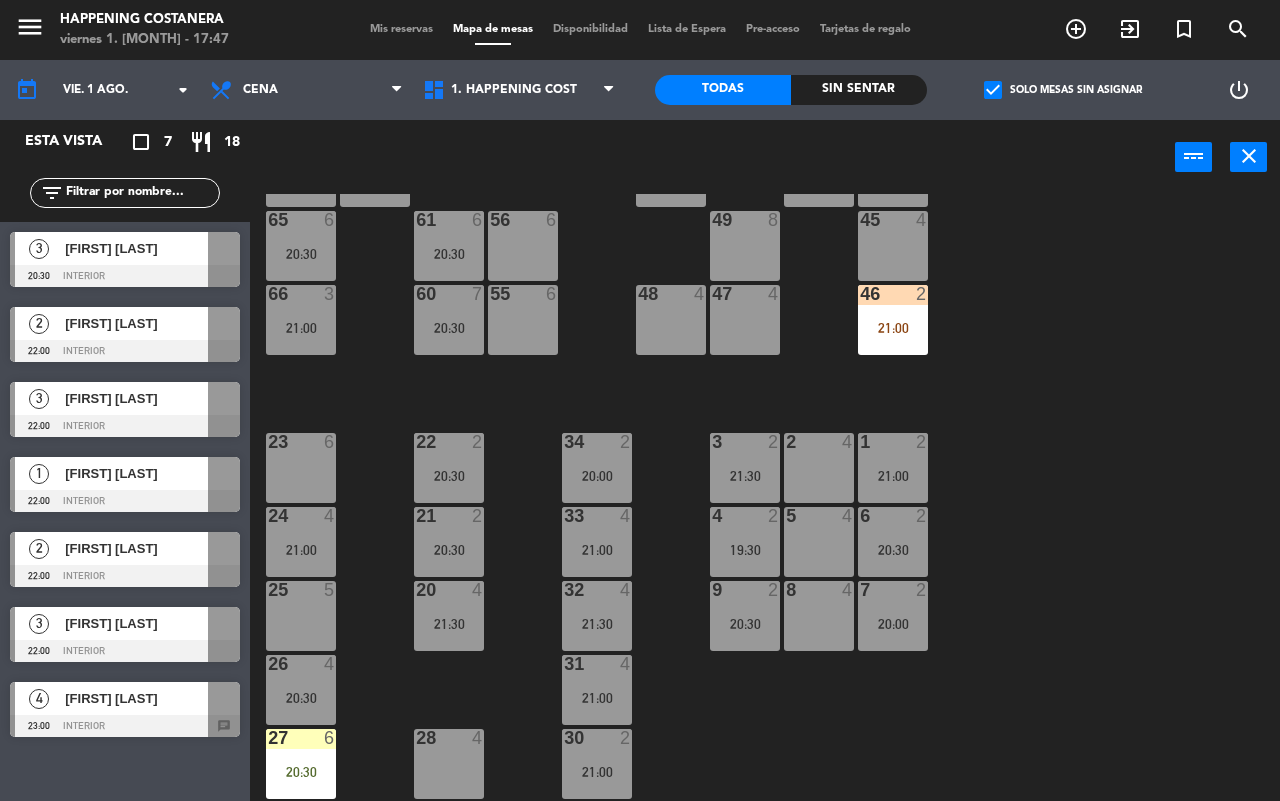 click on "check_box" 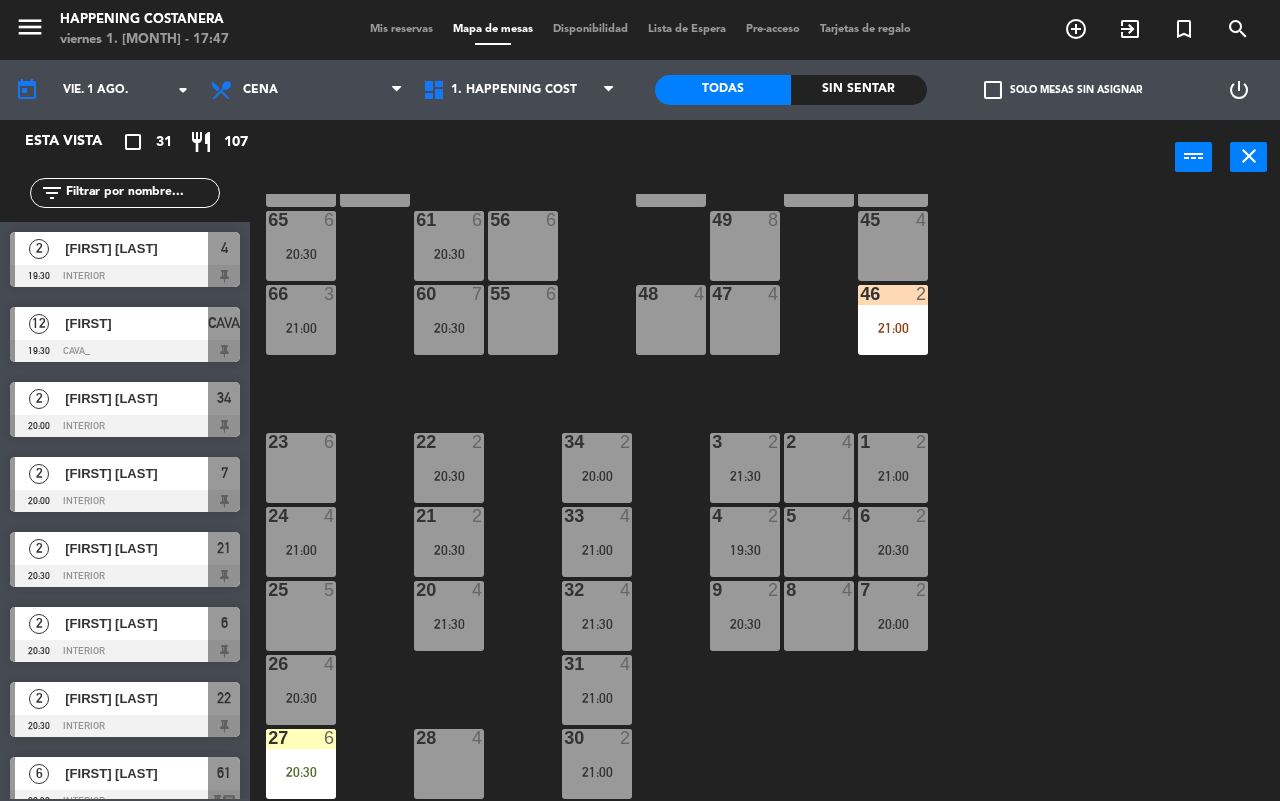 click on "check_box_outline_blank" 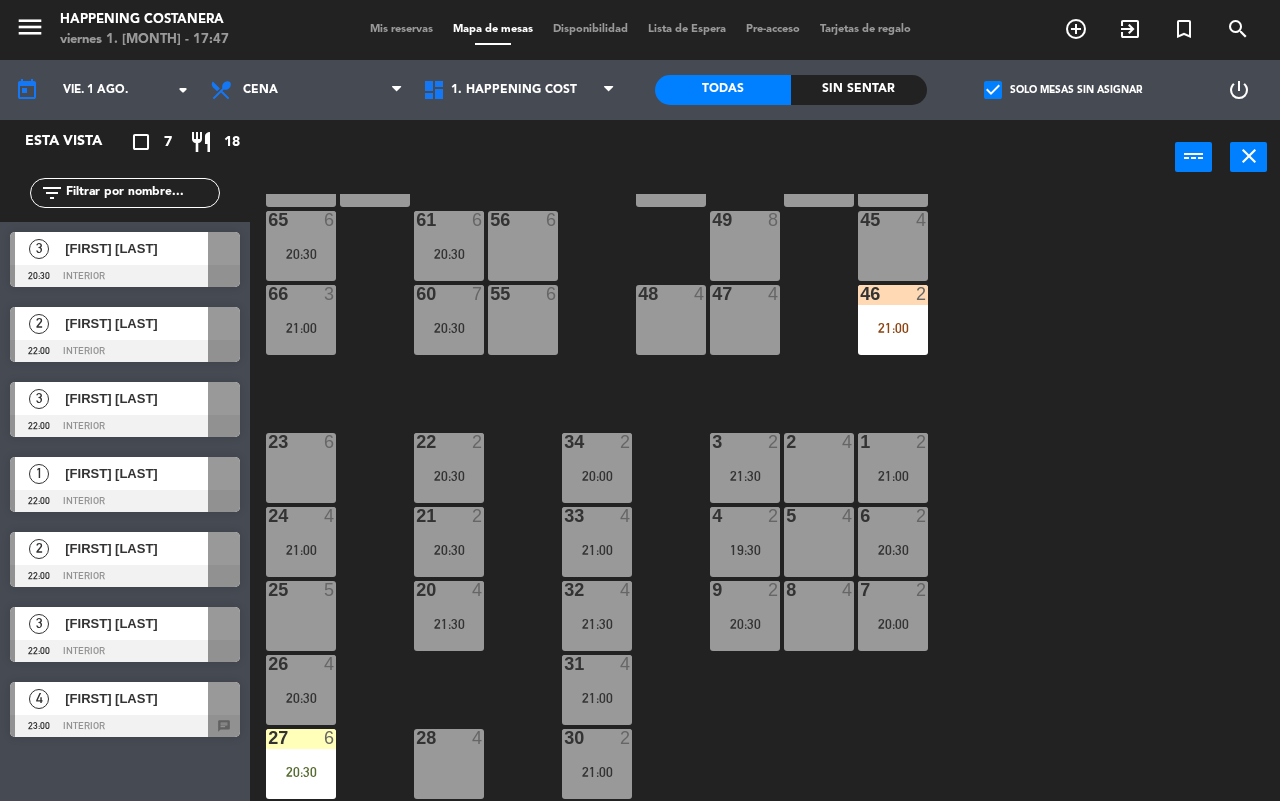 click on "69 2 122 6 121 6 120 6 14 4 CAVA 12 19:30 101 4 94 2 70 2 123 6 131 2 134 2 132 2 13 4 119 6 15 2 102 4 80 6 93 4 108 8 71 4 130 2 124 6 129 2 12 4 118 6 16 2 128 2 103 2 107 10 82 6 72 2 92 4 133 14 125 6 11 4 117 6 17 2 104 4 91 4 84 6 106 8 73 2 126 4 127 2 115 4 10 7 116 8 86 6 90 4 74 2 105 4 50 4 62 2 64 3 20:30 43 2 75 4 44 4 65 6 20:30 56 6 45 4 61 6 20:30 76 2 49 8 66 3 21:00 60 7 20:30 46 2 21:00 48 4 55 6 47 4 22 2 20:30 34 2 20:00 3 2 21:30 1 2 21:00 23 6 2 4 24 4 21:00 33 4 21:00 21 2 20:30 6 2 20:30 5 4 4 2 19:30 32 4 21:30 9 2 20:30 7 2 20:00 20 4 21:30 8 4 25 5 26 4 20:30 31 4 21:00 27 6 20:30 28 4 30 2 21:00" 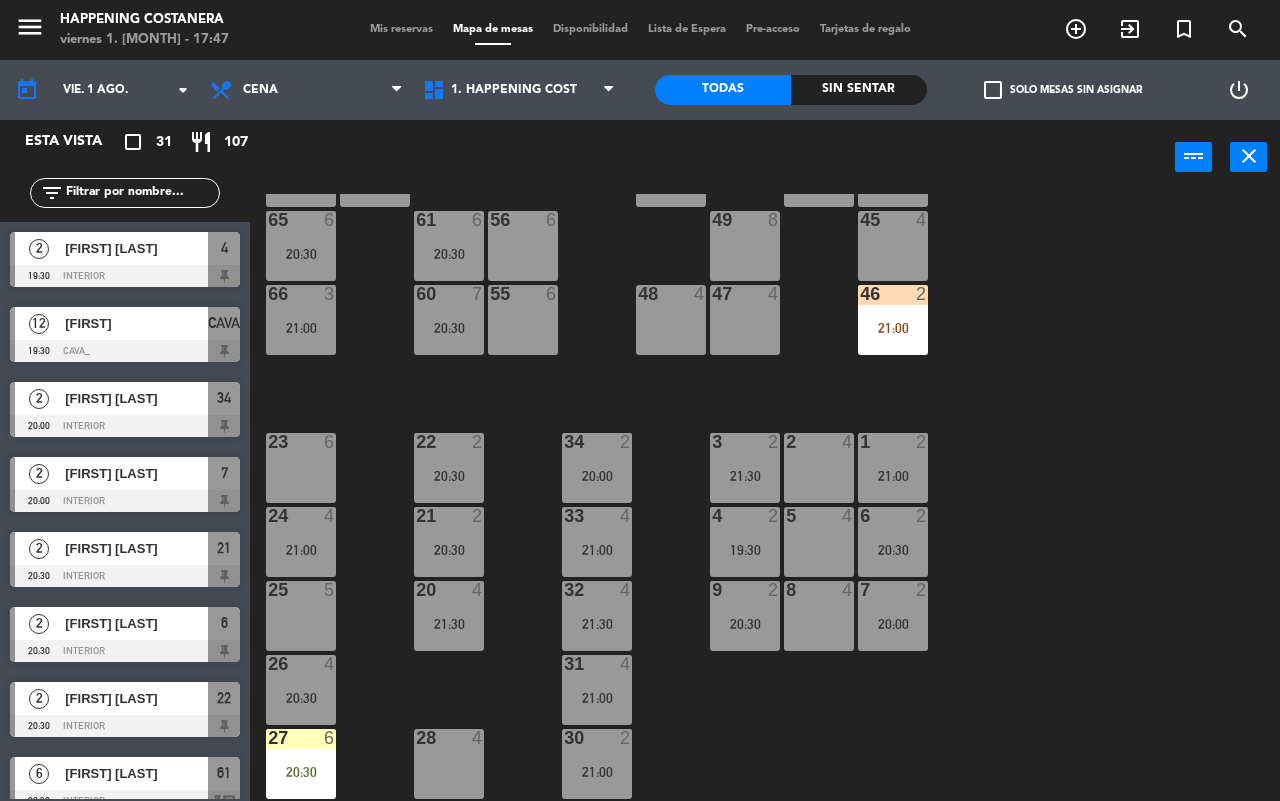 click on "69 2 122 6 121 6 120 6 14 4 CAVA 12 19:30 101 4 94 2 70 2 123 6 131 2 134 2 132 2 13 4 119 6 15 2 102 4 80 6 93 4 108 8 71 4 130 2 124 6 129 2 12 4 118 6 16 2 128 2 103 2 107 10 82 6 72 2 92 4 133 14 125 6 11 4 117 6 17 2 104 4 91 4 84 6 106 8 73 2 126 4 127 2 115 4 10 7 116 8 86 6 90 4 74 2 105 4 50 4 62 2 64 3 20:30 43 2 75 4 44 4 65 6 20:30 56 6 45 4 61 6 20:30 76 2 49 8 66 3 21:00 60 7 20:30 46 2 21:00 48 4 55 6 47 4 22 2 20:30 34 2 20:00 3 2 21:30 1 2 21:00 23 6 2 4 24 4 21:00 33 4 21:00 21 2 20:30 6 2 20:30 5 4 4 2 19:30 32 4 21:30 9 2 20:30 7 2 20:00 20 4 21:30 8 4 25 5 26 4 20:30 31 4 21:00 27 6 20:30 28 4 30 2 21:00" 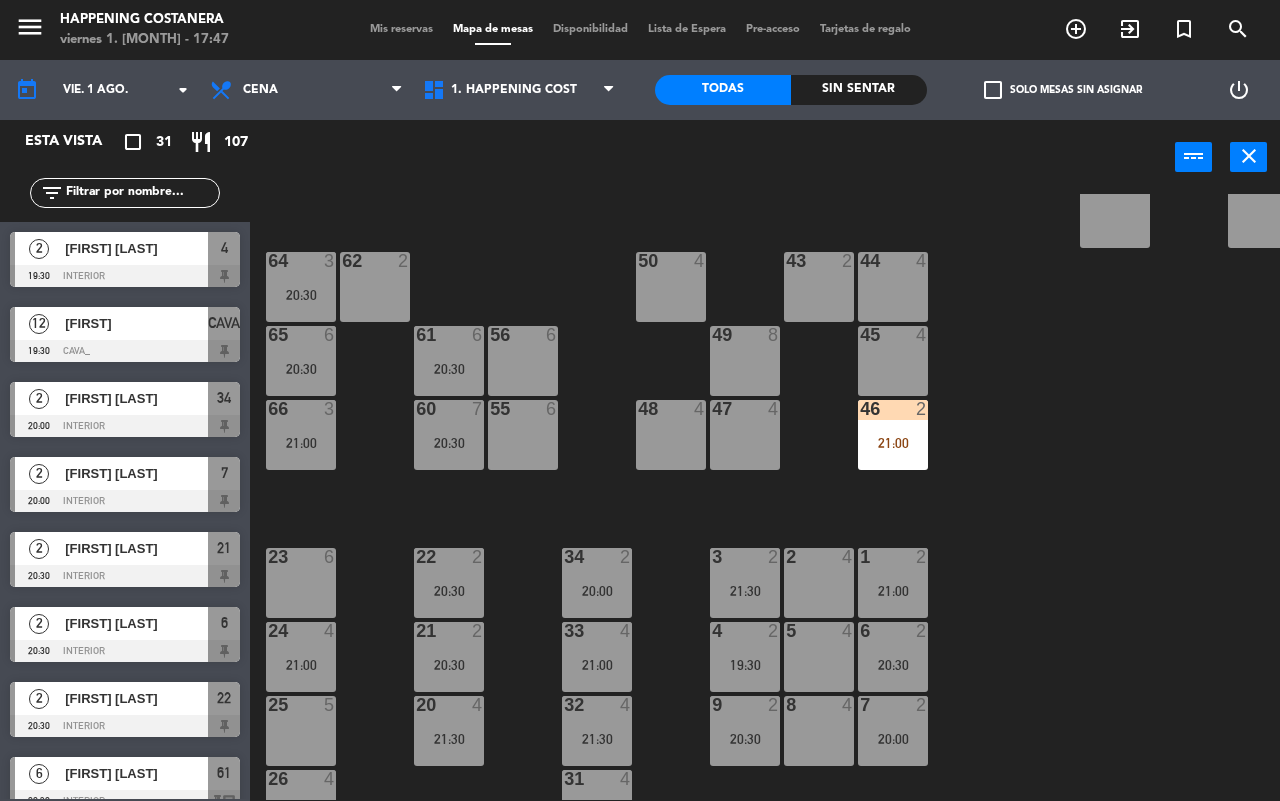 click on "69 2 122 6 121 6 120 6 14 4 CAVA 12 19:30 101 4 94 2 70 2 123 6 131 2 134 2 132 2 13 4 119 6 15 2 102 4 80 6 93 4 108 8 71 4 130 2 124 6 129 2 12 4 118 6 16 2 128 2 103 2 107 10 82 6 72 2 92 4 133 14 125 6 11 4 117 6 17 2 104 4 91 4 84 6 106 8 73 2 126 4 127 2 115 4 10 7 116 8 86 6 90 4 74 2 105 4 50 4 62 2 64 3 20:30 43 2 75 4 44 4 65 6 20:30 56 6 45 4 61 6 20:30 76 2 49 8 66 3 21:00 60 7 20:30 46 2 21:00 48 4 55 6 47 4 22 2 20:30 34 2 20:00 3 2 21:30 1 2 21:00 23 6 2 4 24 4 21:00 33 4 21:00 21 2 20:30 6 2 20:30 5 4 4 2 19:30 32 4 21:30 9 2 20:30 7 2 20:00 20 4 21:30 8 4 25 5 26 4 20:30 31 4 21:00 27 6 20:30 28 4 30 2 21:00" 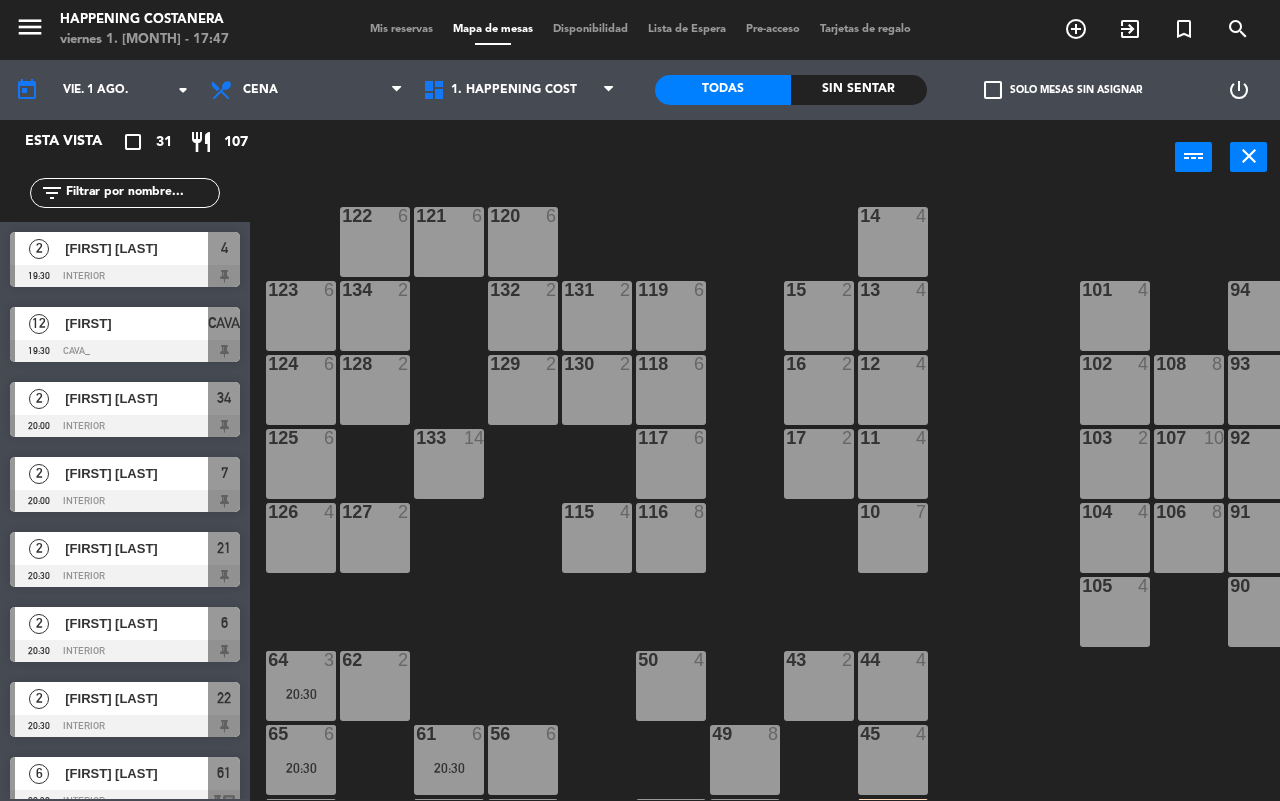 scroll, scrollTop: 0, scrollLeft: 0, axis: both 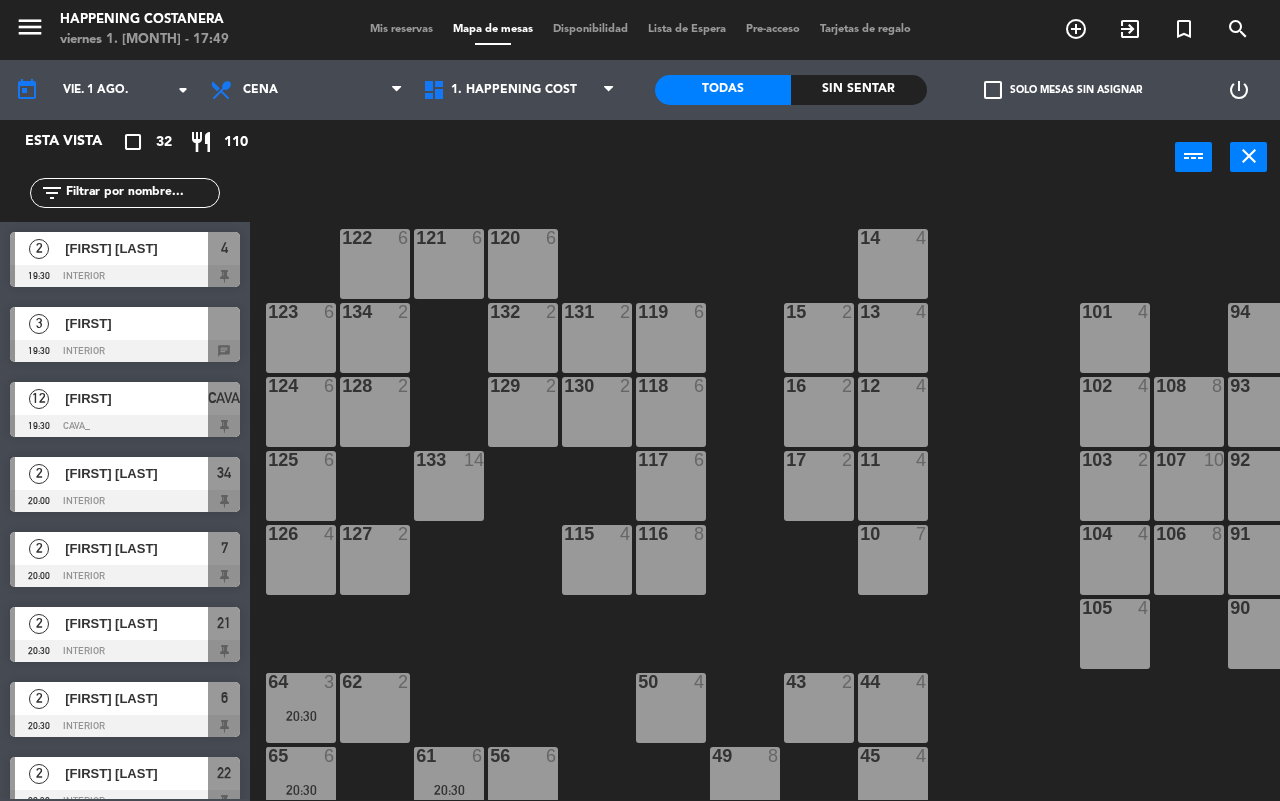 click on "69 2 122 6 121 6 120 6 14 4 CAVA 12 19:30 101 4 94 2 70 2 123 6 131 2 134 2 132 2 13 4 119 6 15 2 102 4 80 6 93 4 108 8 71 4 130 2 124 6 129 2 12 4 118 6 16 2 128 2 103 2 107 10 82 6 72 2 92 4 133 14 125 6 11 4 117 6 17 2 104 4 91 4 84 6 106 8 73 2 126 4 127 2 115 4 10 7 116 8 86 6 90 4 74 2 105 4 50 4 62 2 64 3 20:30 43 2 75 4 44 4 65 6 20:30 56 6 45 4 61 6 20:30 76 2 49 8 66 3 21:00 60 7 20:30 46 2 21:00 48 4 55 6 47 4 22 2 20:30 34 2 20:00 3 2 21:30 1 2 21:00 23 6 2 4 24 4 21:00 33 4 21:00 21 2 20:30 6 2 20:30 5 4 4 2 19:30 32 4 21:30 9 2 20:30 7 2 20:00 20 4 21:30 8 4 25 5 26 4 20:30 31 4 21:00 27 6 20:30 28 4 30 2 21:00" 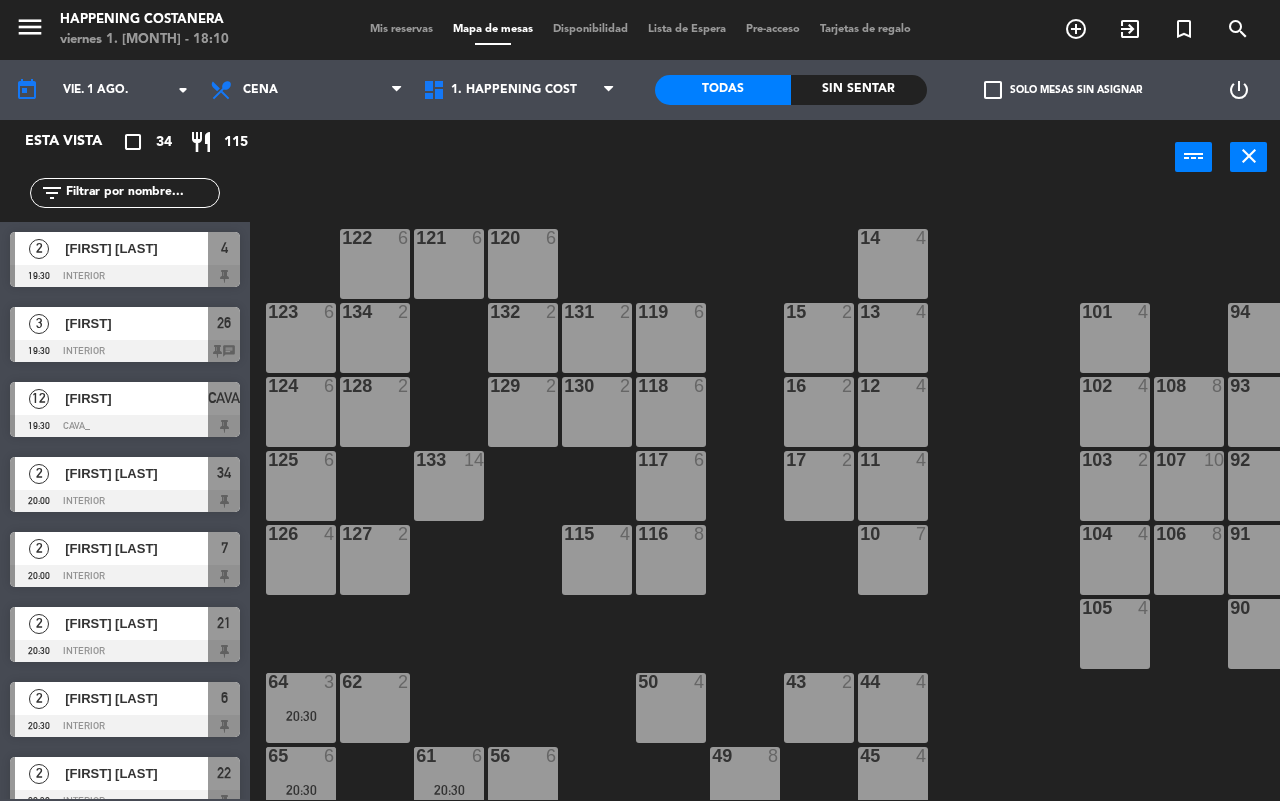 click on "69 2 122 6 121 6 120 6 14 4 CAVA 12 19:30 101 4 94 2 70 2 123 6 131 2 134 2 132 2 13 4 119 6 15 2 102 4 80 6 93 4 108 8 71 4 130 2 124 6 129 2 12 4 118 6 16 2 128 2 103 2 107 10 82 6 72 2 92 4 133 14 125 6 11 4 117 6 17 2 104 4 91 4 84 6 106 8 73 2 126 4 127 2 115 4 10 7 116 8 86 6 90 4 74 2 105 4 50 4 13:38 62 2 64 2 14:01 43 2 13:30 75 4 44 4 65 7 56 6 45 4 61 8 76 2 49 8 66 3 12:53 60 7 13:00 46 2 13:30 48 2 13:30 55 6 47 4 13:00 22 2 13:48 34 2 13:31 3 2 13:26 23 3 13:30 2 3 13:08 24 2 12:30 33 3 12:56 21 2 14:34 6 2 13:13 5 4 4 2 32 4 9 2 7 2 13:00 20 3 13:15 8 5 13:30 25 5 26 2 15:01 31 4 14:10 27 5 14:18 28 4 30 1 00:28" 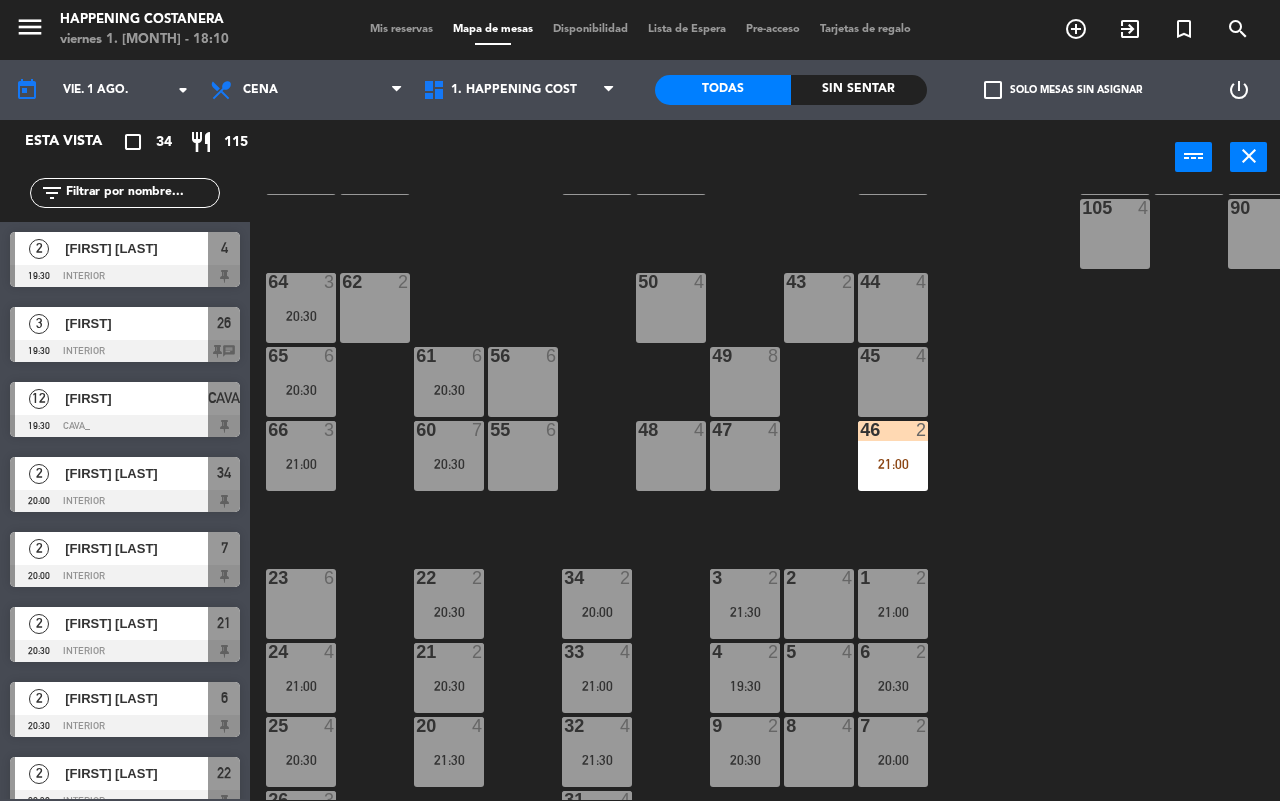 scroll, scrollTop: 0, scrollLeft: 0, axis: both 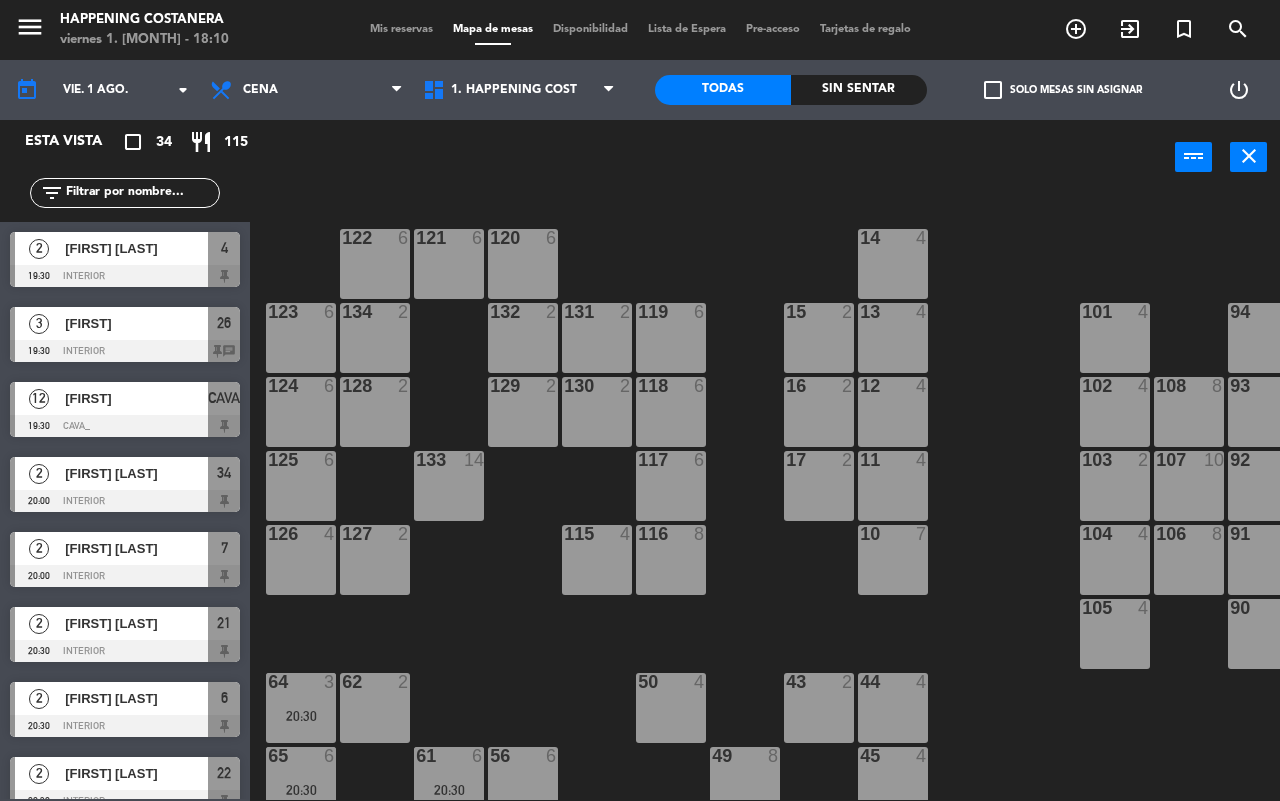 click on "69 2 122 6 121 6 120 6 14 4 CAVA 12 19:30 101 4 94 2 70 2 123 6 131 2 134 2 132 2 13 4 119 6 15 2 102 4 80 6 93 4 108 8 71 4 130 2 124 6 129 2 12 4 118 6 16 2 128 2 103 2 107 10 82 6 72 2 92 4 133 14 125 6 11 4 117 6 17 2 104 4 91 4 84 6 106 8 73 2 126 4 127 2 115 4 10 7 116 8 86 6 90 4 74 2 105 4 50 4 13:38 62 2 64 2 14:01 43 2 13:30 75 4 44 4 65 7 56 6 45 4 61 8 76 2 49 8 66 3 12:53 60 7 13:00 46 2 13:30 48 2 13:30 55 6 47 4 13:00 22 2 13:48 34 2 13:31 3 2 13:26 23 3 13:30 2 3 13:08 24 2 12:30 33 3 12:56 21 2 14:34 6 2 13:13 5 4 4 2 32 4 9 2 7 2 13:00 20 3 13:15 8 5 13:30 25 5 26 2 15:01 31 4 14:10 27 5 14:18 28 4 30 1 00:28" 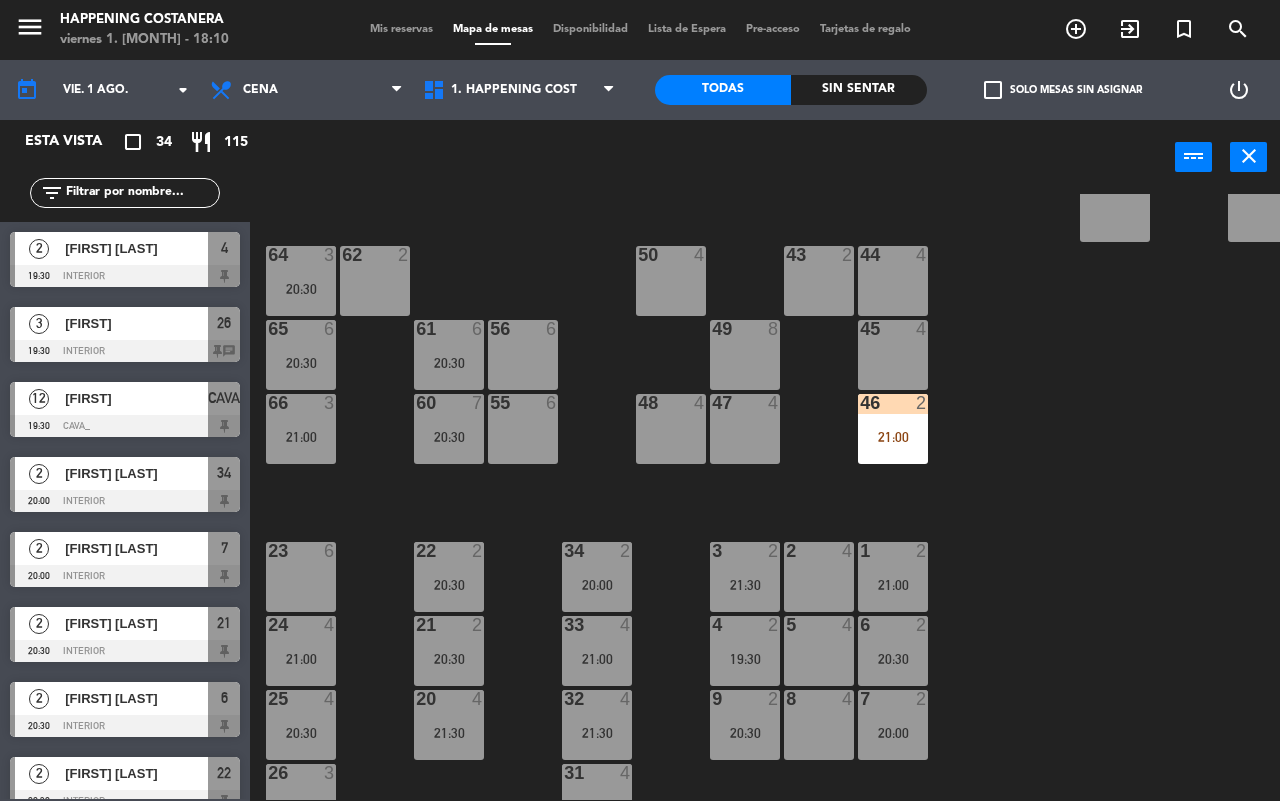 scroll, scrollTop: 500, scrollLeft: 0, axis: vertical 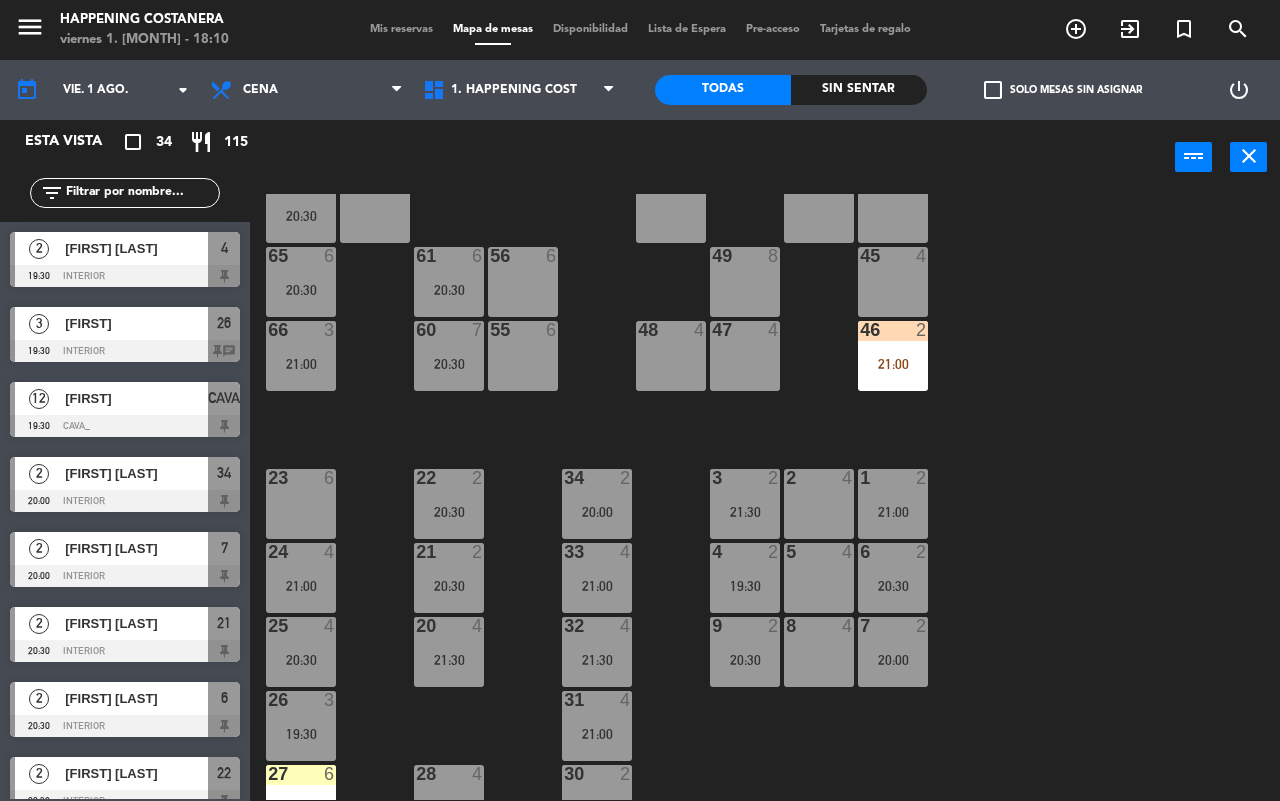 click on "check_box_outline_blank" 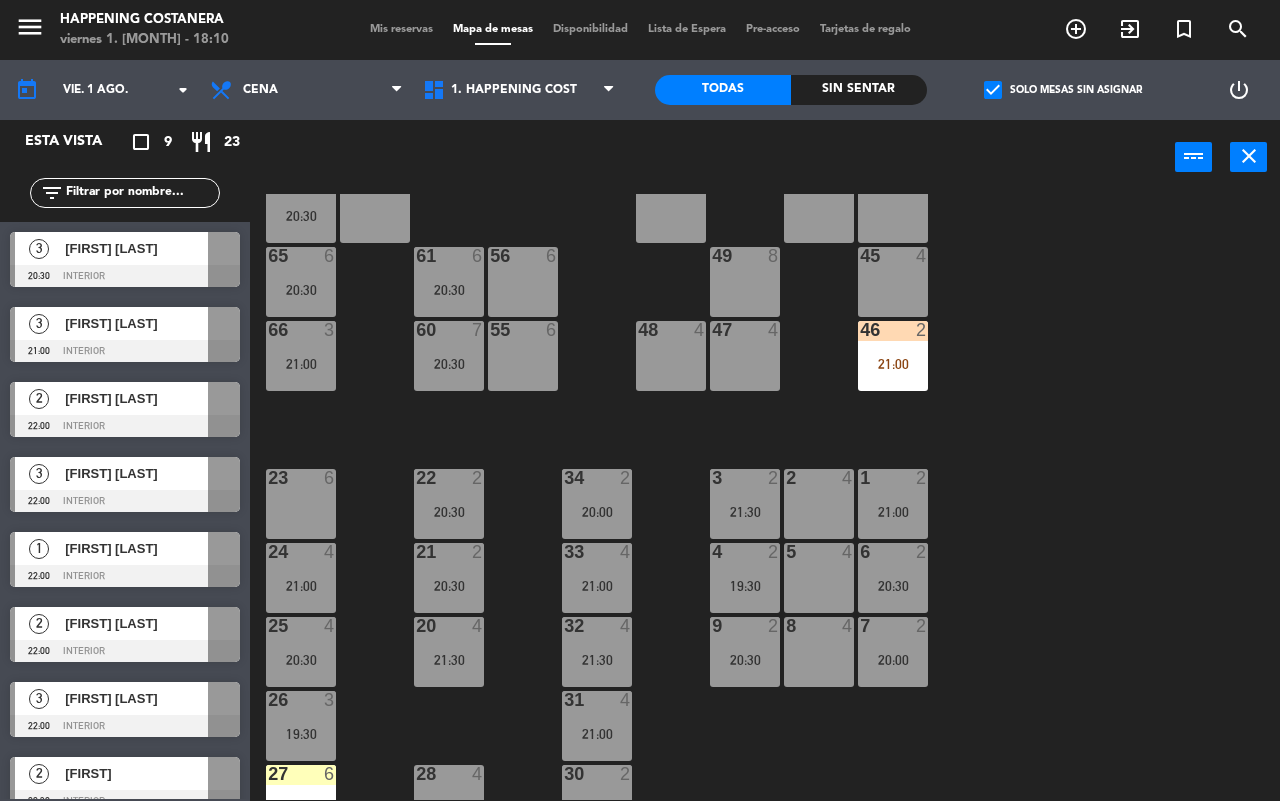 click on "69 2 122 6 121 6 120 6 14 4 CAVA 12 19:30 101 4 94 2 70 2 123 6 131 2 134 2 132 2 13 4 119 6 15 2 102 4 80 6 93 4 108 8 71 4 130 2 124 6 129 2 12 4 118 6 16 2 128 2 103 2 107 10 82 6 72 2 92 4 133 14 125 6 11 4 117 6 17 2 104 4 91 4 84 6 106 8 73 2 126 4 127 2 115 4 10 7 116 8 86 6 90 4 74 2 105 4 50 4 13:38 62 2 64 2 14:01 43 2 13:30 75 4 44 4 65 7 56 6 45 4 61 8 76 2 49 8 66 3 12:53 60 7 13:00 46 2 13:30 48 2 13:30 55 6 47 4 13:00 22 2 13:48 34 2 13:31 3 2 13:26 23 3 13:30 2 3 13:08 24 2 12:30 33 3 12:56 21 2 14:34 6 2 13:13 5 4 4 2 32 4 9 2 7 2 13:00 20 3 13:15 8 5 13:30 25 5 26 2 15:01 31 4 14:10 27 5 14:18 28 4 30 1 00:28" 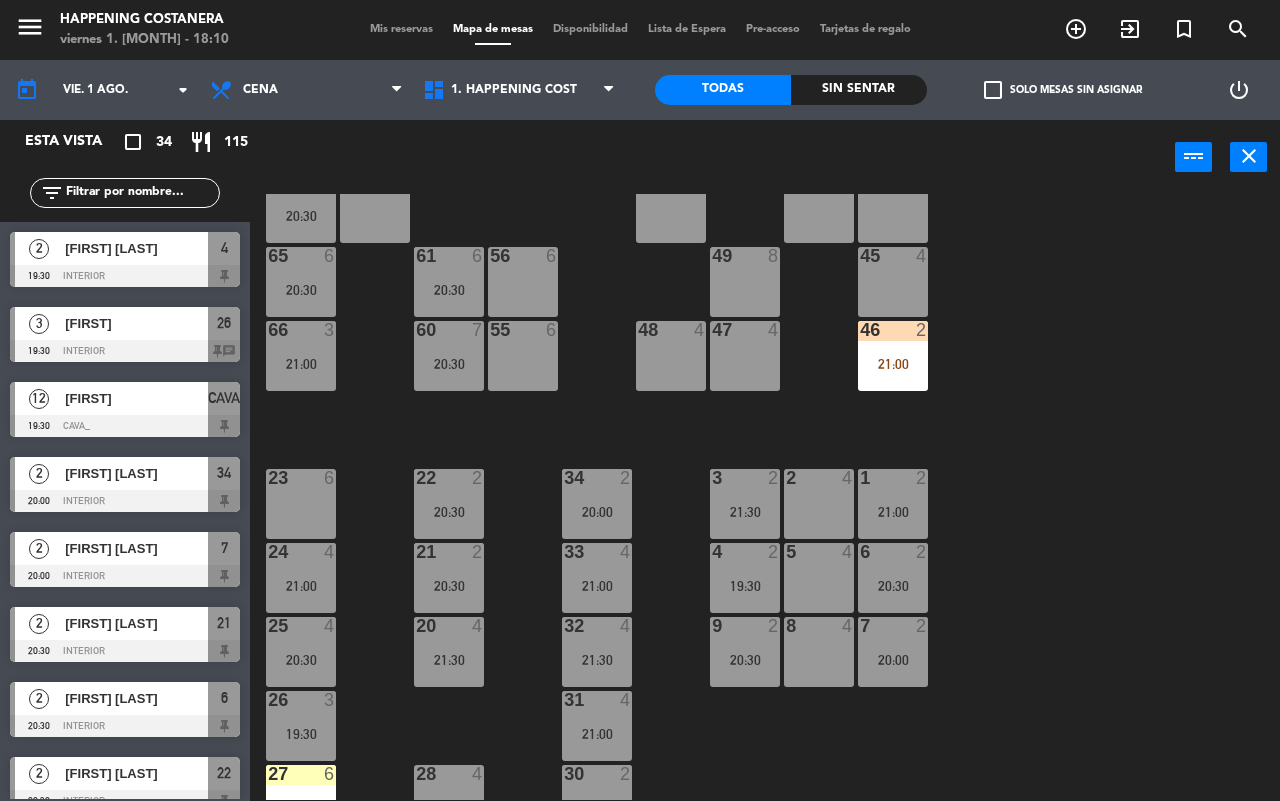 click on "69 2 122 6 121 6 120 6 14 4 CAVA 12 19:30 101 4 94 2 70 2 123 6 131 2 134 2 132 2 13 4 119 6 15 2 102 4 80 6 93 4 108 8 71 4 130 2 124 6 129 2 12 4 118 6 16 2 128 2 103 2 107 10 82 6 72 2 92 4 133 14 125 6 11 4 117 6 17 2 104 4 91 4 84 6 106 8 73 2 126 4 127 2 115 4 10 7 116 8 86 6 90 4 74 2 105 4 50 4 13:38 62 2 64 2 14:01 43 2 13:30 75 4 44 4 65 7 56 6 45 4 61 8 76 2 49 8 66 3 12:53 60 7 13:00 46 2 13:30 48 2 13:30 55 6 47 4 13:00 22 2 13:48 34 2 13:31 3 2 13:26 23 3 13:30 2 3 13:08 24 2 12:30 33 3 12:56 21 2 14:34 6 2 13:13 5 4 4 2 32 4 9 2 7 2 13:00 20 3 13:15 8 5 13:30 25 5 26 2 15:01 31 4 14:10 27 5 14:18 28 4 30 1 00:28" 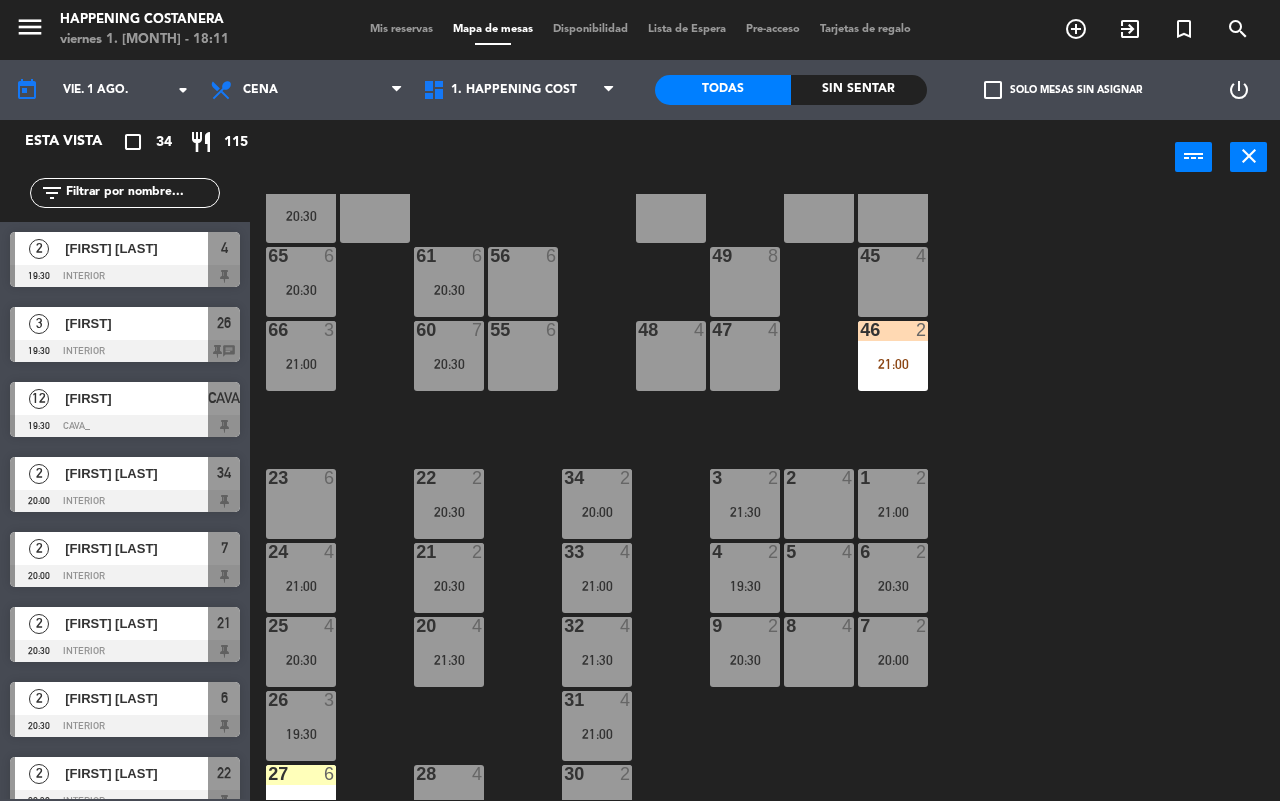 click on "69 2 122 6 121 6 120 6 14 4 CAVA 12 19:30 101 4 94 2 70 2 123 6 131 2 134 2 132 2 13 4 119 6 15 2 102 4 80 6 93 4 108 8 71 4 130 2 124 6 129 2 12 4 118 6 16 2 128 2 103 2 107 10 82 6 72 2 92 4 133 14 125 6 11 4 117 6 17 2 104 4 91 4 84 6 106 8 73 2 126 4 127 2 115 4 10 7 116 8 86 6 90 4 74 2 105 4 50 4 13:38 62 2 64 2 14:01 43 2 13:30 75 4 44 4 65 7 56 6 45 4 61 8 76 2 49 8 66 3 12:53 60 7 13:00 46 2 13:30 48 2 13:30 55 6 47 4 13:00 22 2 13:48 34 2 13:31 3 2 13:26 23 3 13:30 2 3 13:08 24 2 12:30 33 3 12:56 21 2 14:34 6 2 13:13 5 4 4 2 32 4 9 2 7 2 13:00 20 3 13:15 8 5 13:30 25 5 26 2 15:01 31 4 14:10 27 5 14:18 28 4 30 1 00:28" 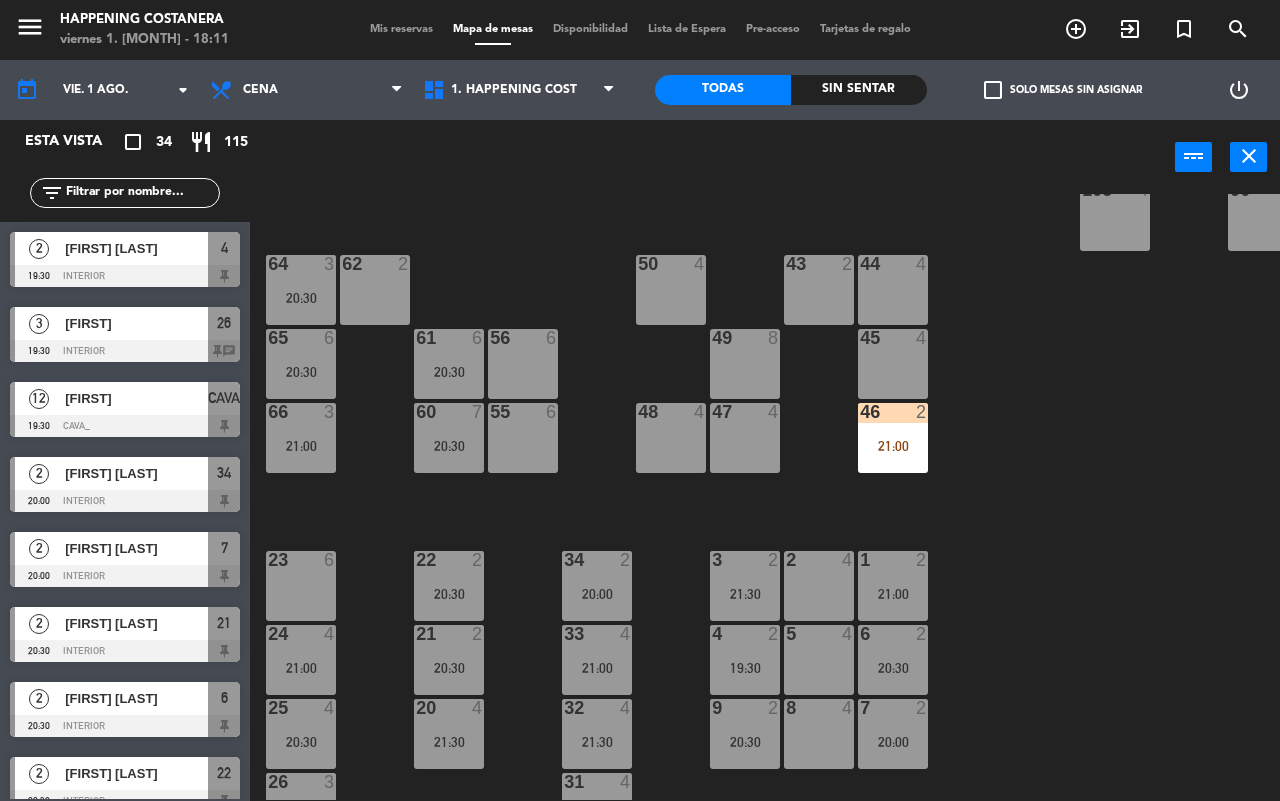 scroll, scrollTop: 375, scrollLeft: 0, axis: vertical 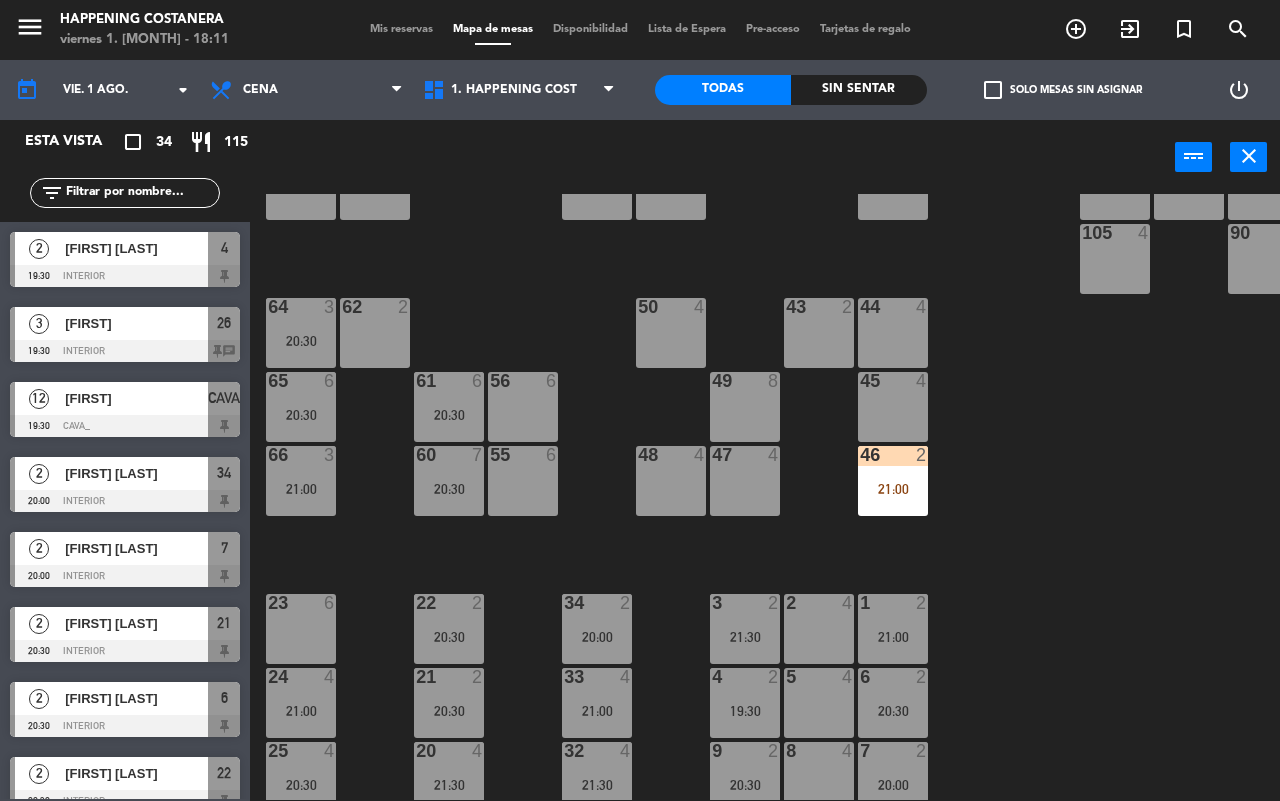 click on "check_box_outline_blank" 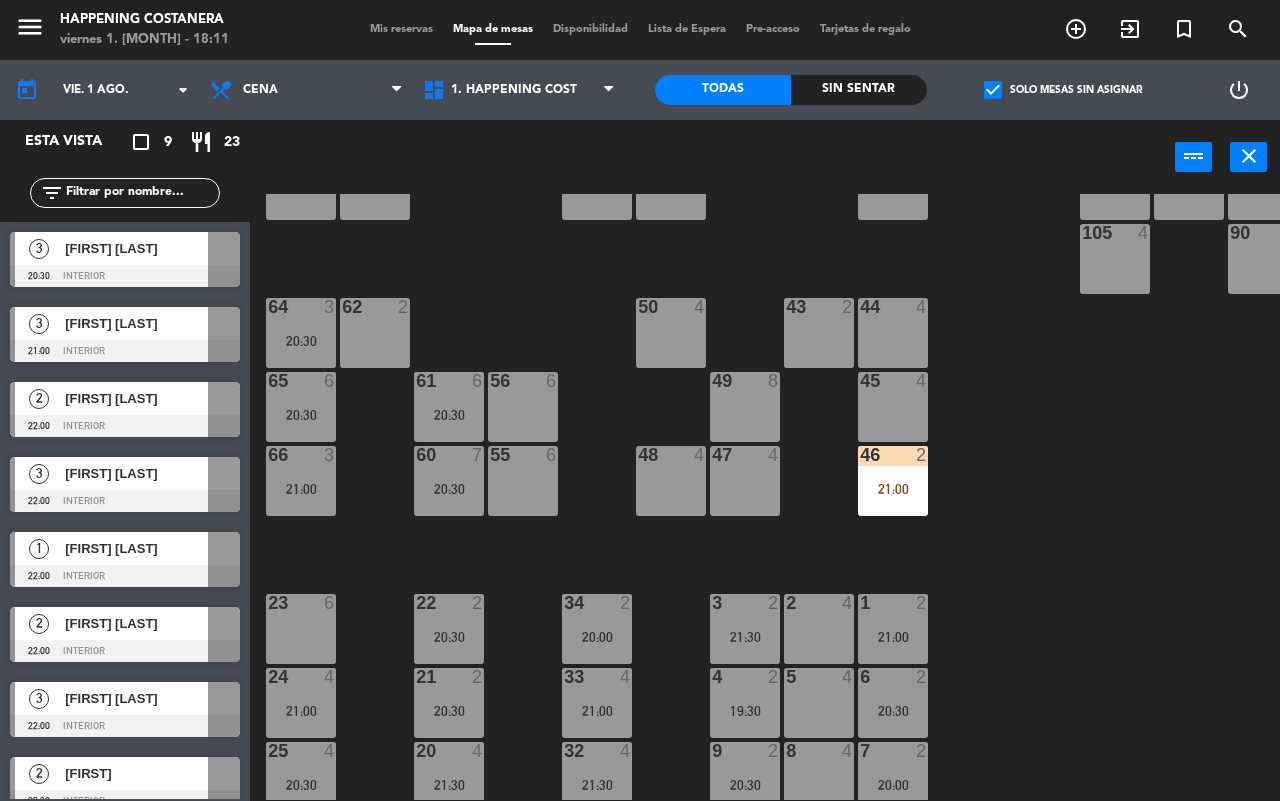click on "check_box" 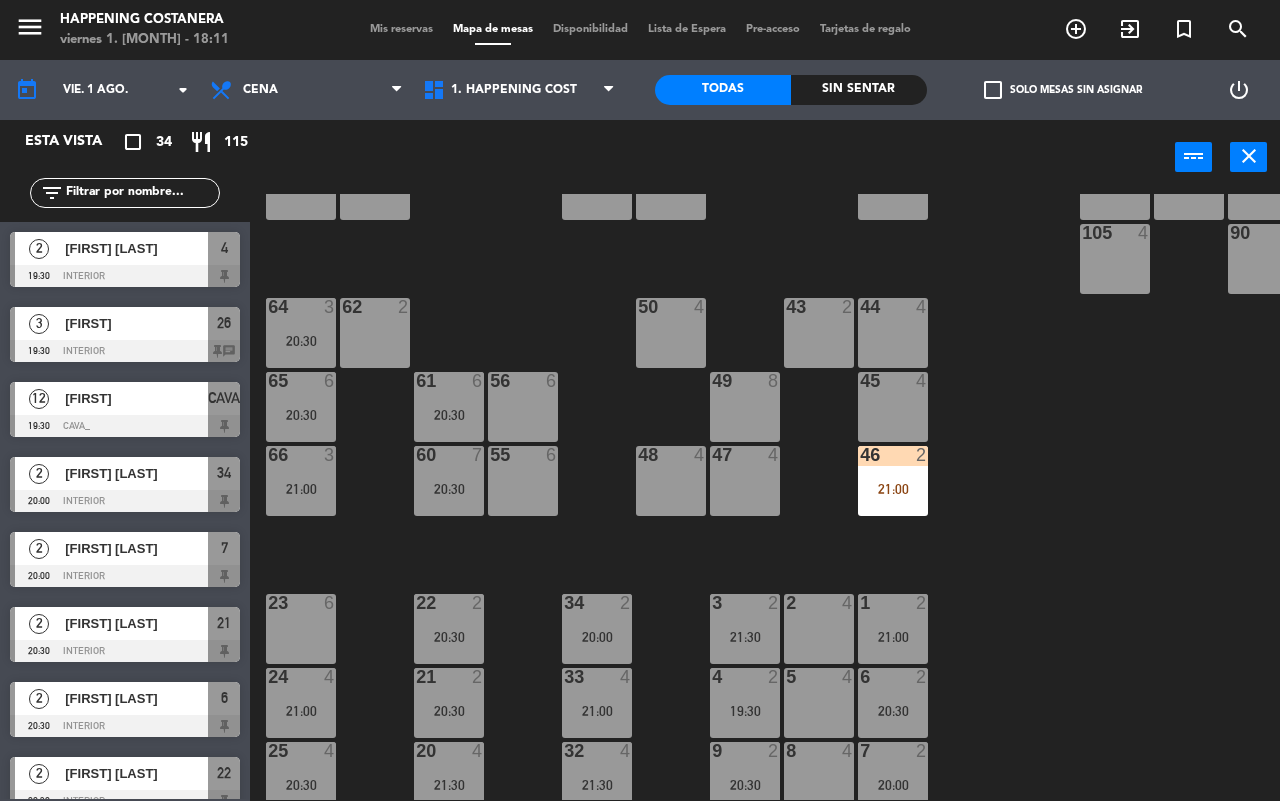 click on "69 2 122 6 121 6 120 6 14 4 CAVA 12 19:30 101 4 94 2 70 2 123 6 131 2 134 2 132 2 13 4 119 6 15 2 102 4 80 6 93 4 108 8 71 4 130 2 124 6 129 2 12 4 118 6 16 2 128 2 103 2 107 10 82 6 72 2 92 4 133 14 125 6 11 4 117 6 17 2 104 4 91 4 84 6 106 8 73 2 126 4 127 2 115 4 10 7 116 8 86 6 90 4 74 2 105 4 50 4 13:38 62 2 64 2 14:01 43 2 13:30 75 4 44 4 65 7 56 6 45 4 61 8 76 2 49 8 66 3 12:53 60 7 13:00 46 2 13:30 48 2 13:30 55 6 47 4 13:00 22 2 13:48 34 2 13:31 3 2 13:26 23 3 13:30 2 3 13:08 24 2 12:30 33 3 12:56 21 2 14:34 6 2 13:13 5 4 4 2 32 4 9 2 7 2 13:00 20 3 13:15 8 5 13:30 25 5 26 2 15:01 31 4 14:10 27 5 14:18 28 4 30 1 00:28" 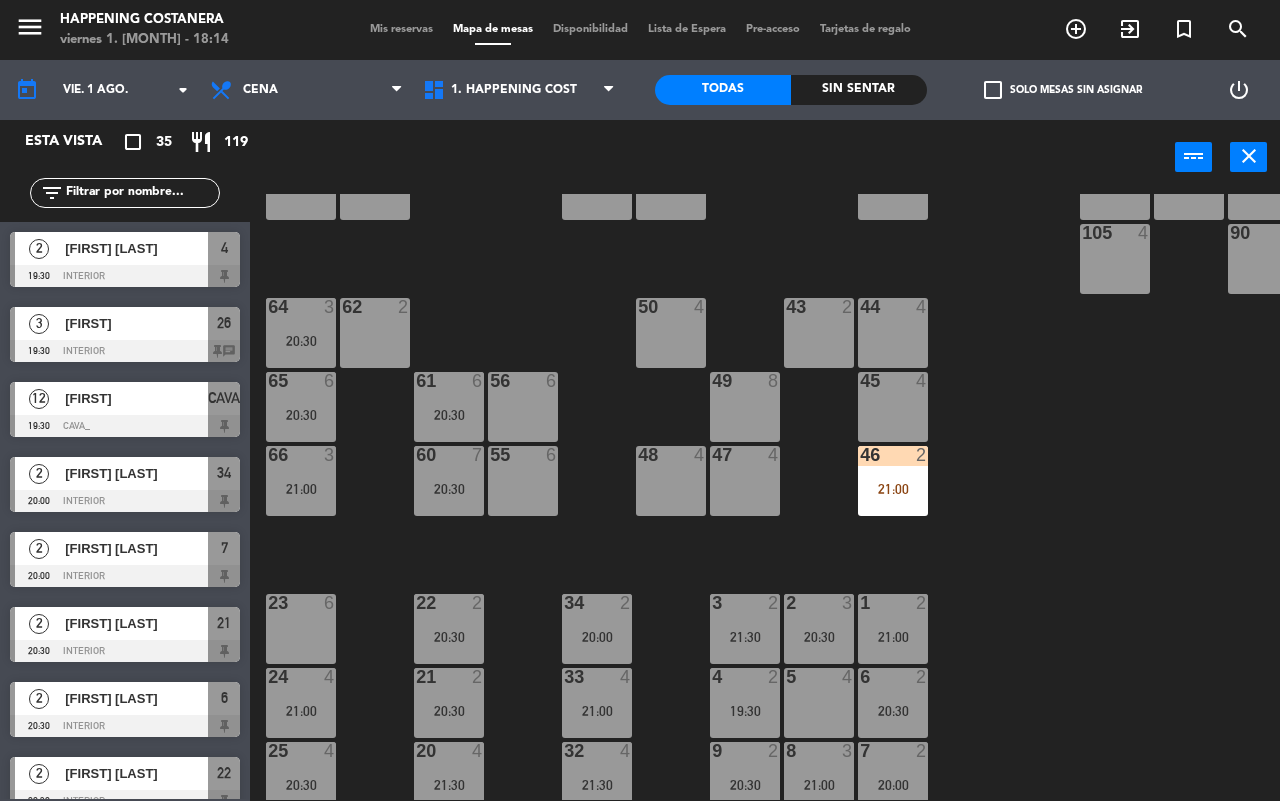 click on "check_box_outline_blank" 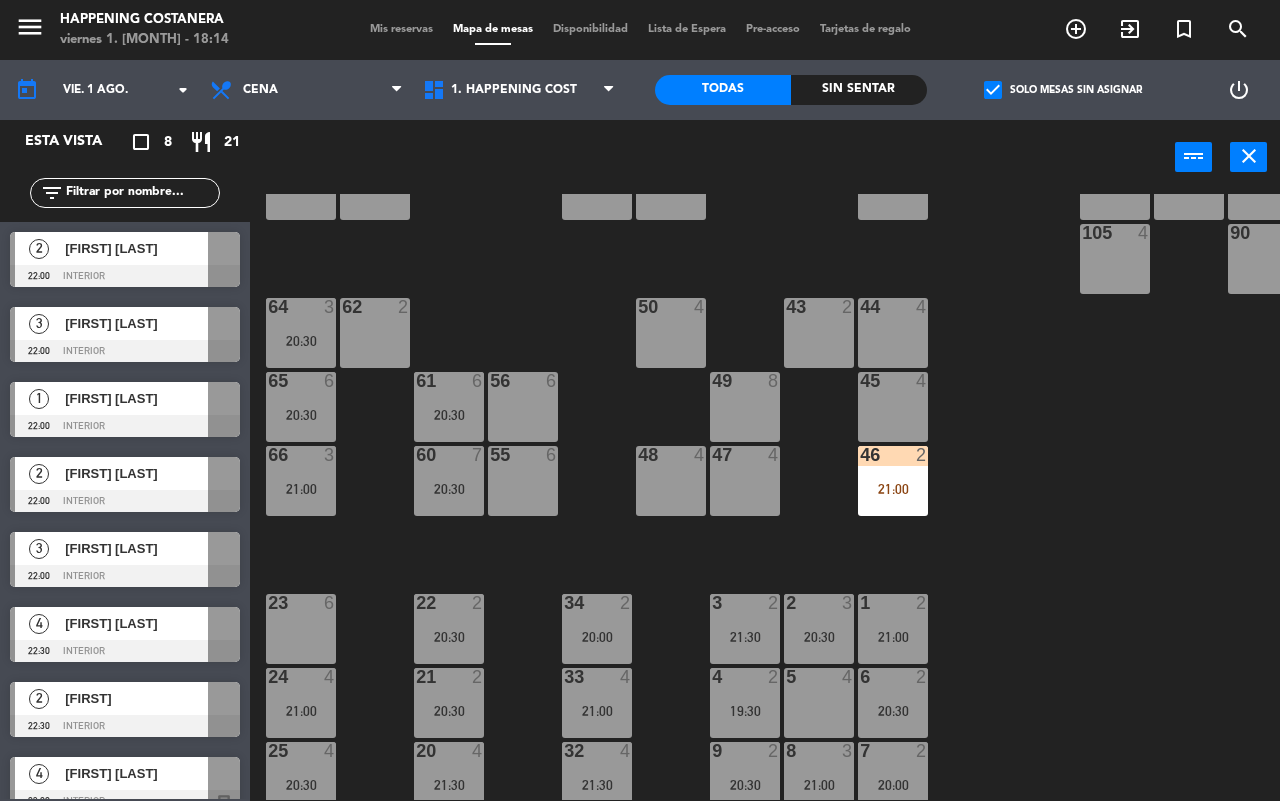click on "check_box" 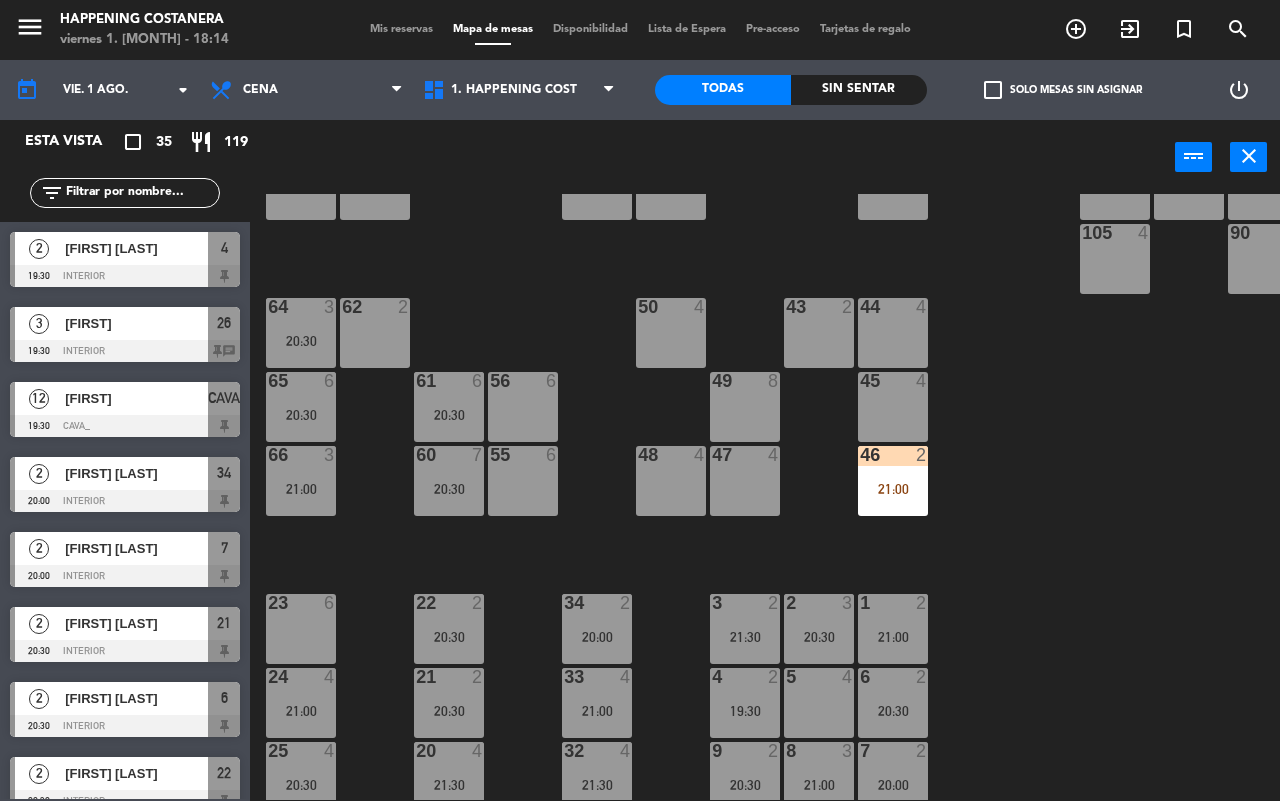 click on "69 2 122 6 121 6 120 6 14 4 CAVA 12 19:30 101 4 94 2 70 2 123 6 131 2 134 2 132 2 13 4 119 6 15 2 102 4 80 6 93 4 108 8 71 4 130 2 124 6 129 2 12 4 118 6 16 2 128 2 103 2 107 10 82 6 72 2 92 4 133 14 125 6 11 4 117 6 17 2 104 4 91 4 84 6 106 8 73 2 126 4 127 2 115 4 10 7 116 8 86 6 90 4 74 2 105 4 50 4 62 2 64 3 20:30 43 2 75 4 44 4 65 6 20:30 56 6 45 4 61 6 20:30 76 2 49 8 66 3 21:00 60 7 20:30 46 2 21:00 48 4 55 6 47 4 22 2 20:30 34 2 20:00 3 2 21:30 1 2 21:00 23 6 2 4 24 4 21:00 33 4 21:00 21 2 20:30 6 2 20:30 5 4 4 2 19:30 32 4 21:30 9 2 20:30 7 2 20:00 20 4 21:30 8 4 25 5 26 4 20:30 31 4 21:00 27 6 20:30 28 4 30 2 21:00" 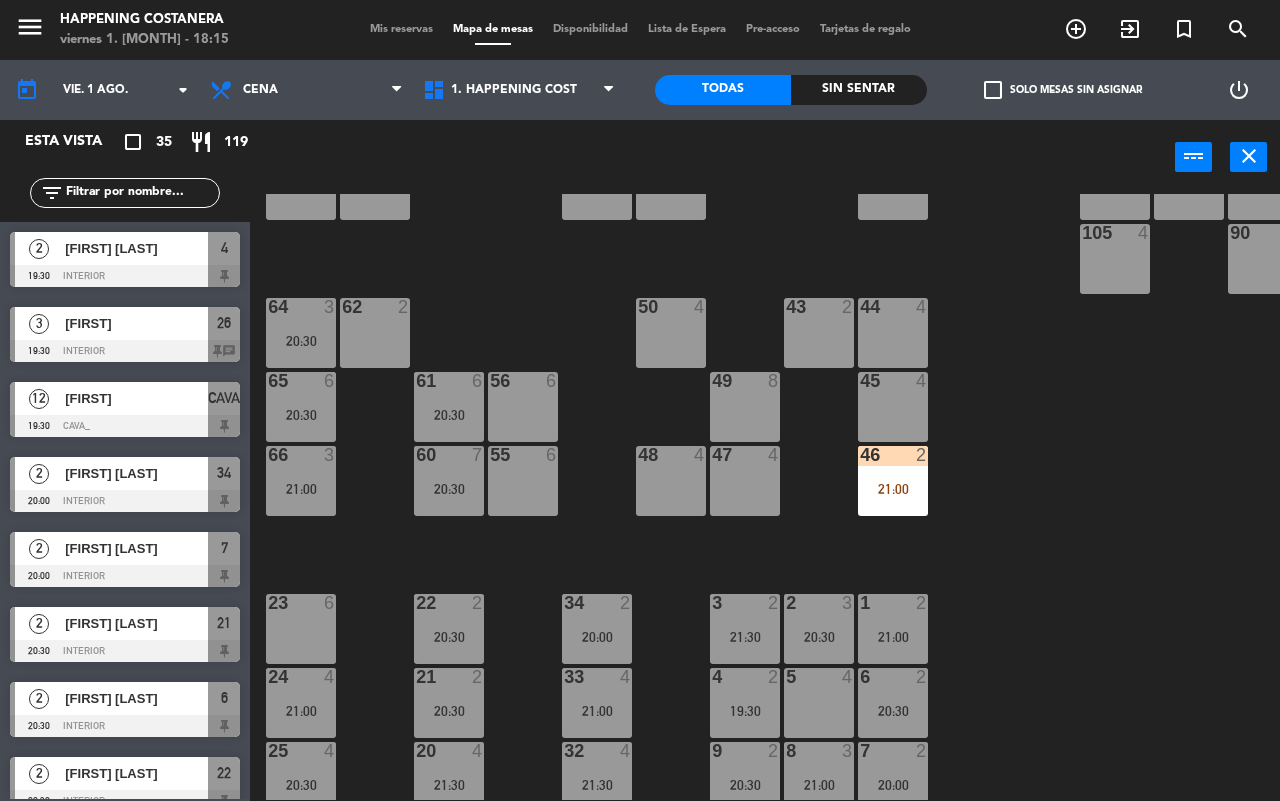 drag, startPoint x: 1048, startPoint y: 437, endPoint x: 1041, endPoint y: 400, distance: 37.65634 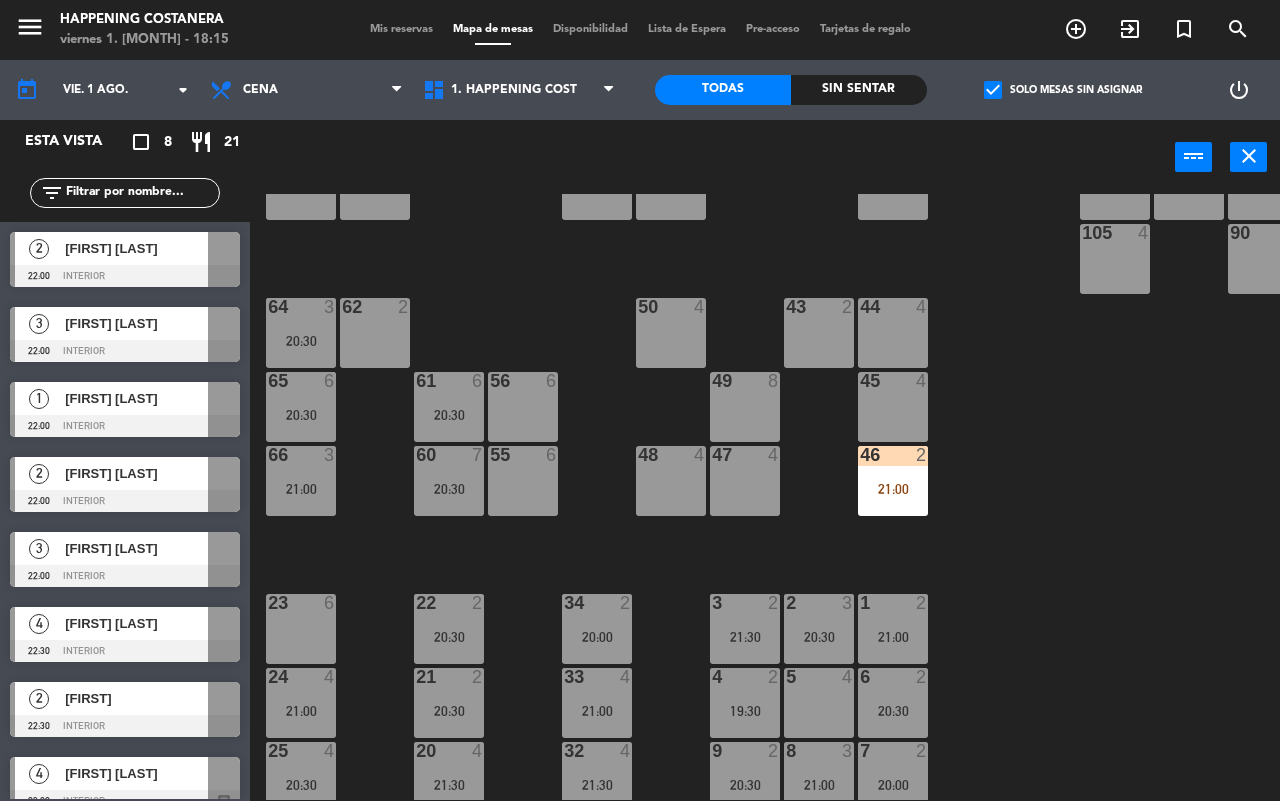 click on "check_box" 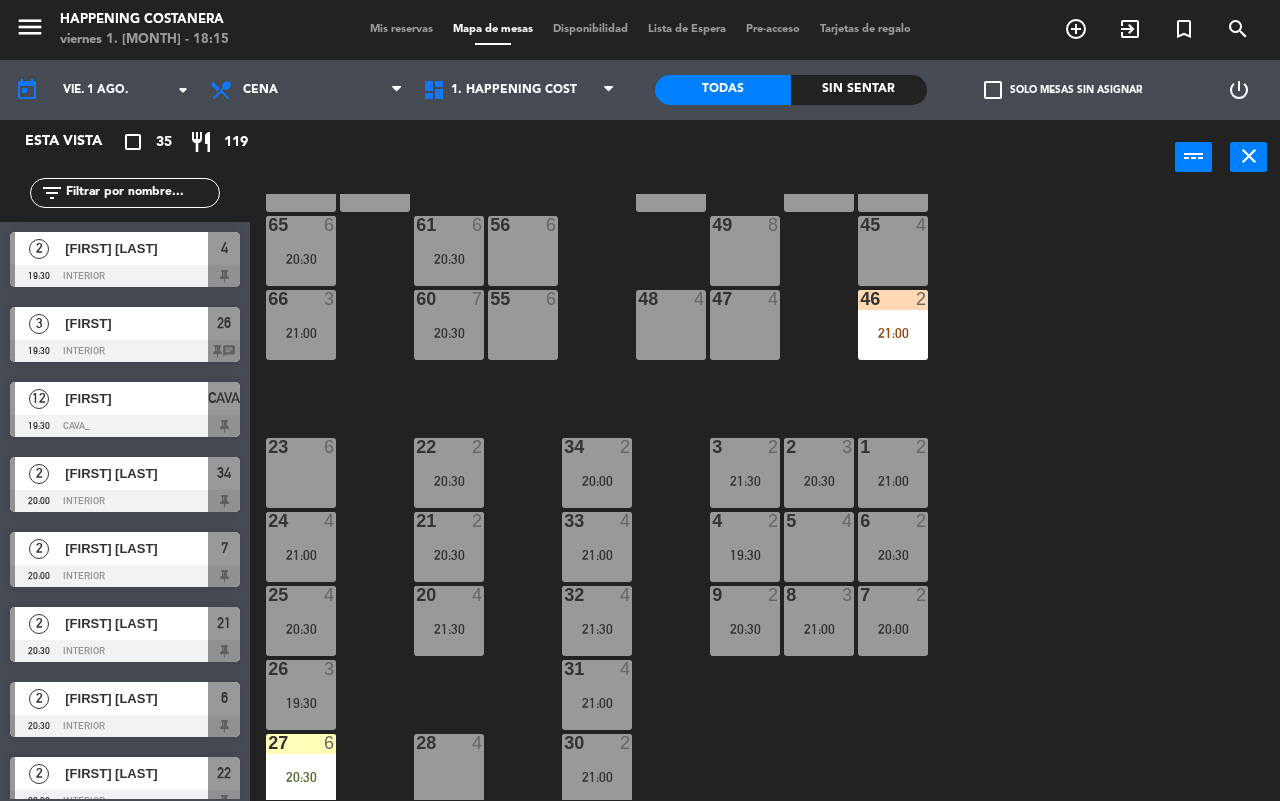 scroll, scrollTop: 546, scrollLeft: 0, axis: vertical 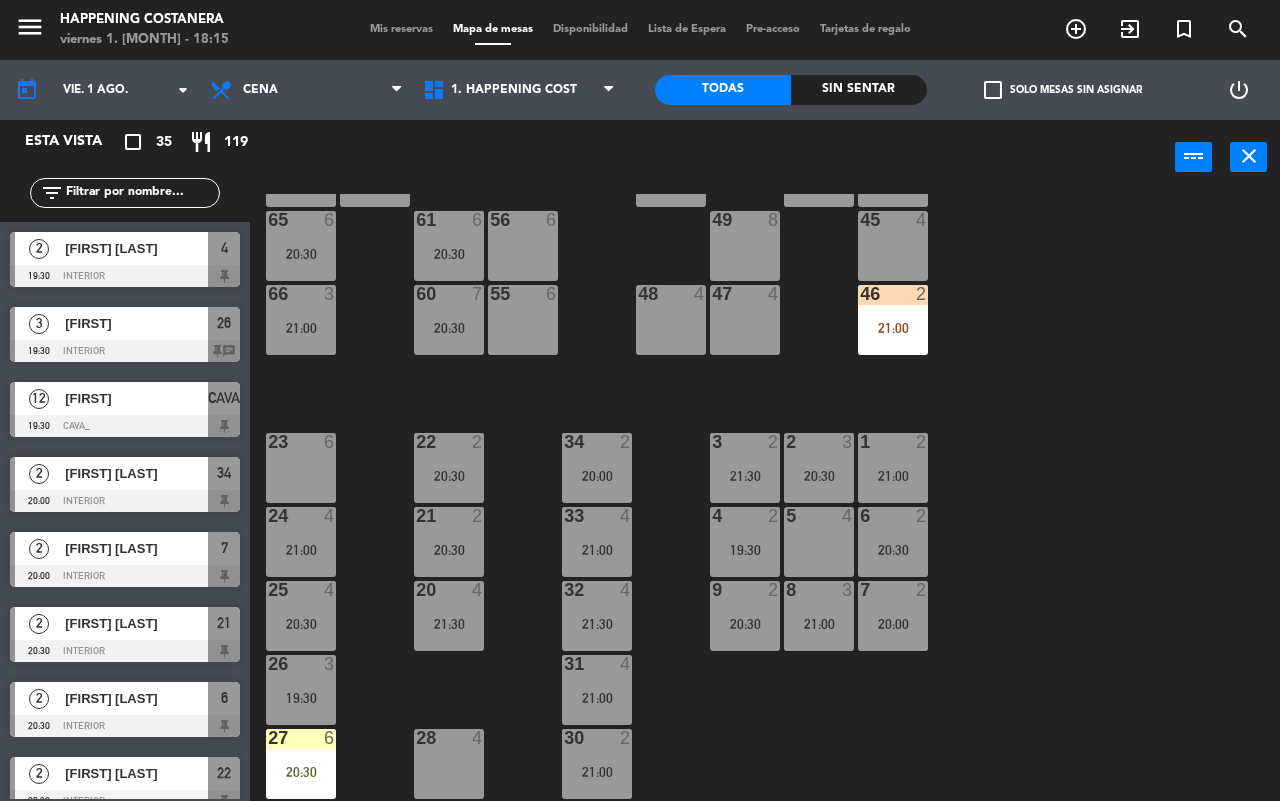 click on "69 2 122 6 121 6 120 6 14 4 CAVA 12 19:30 101 4 94 2 70 2 123 6 131 2 134 2 132 2 13 4 119 6 15 2 102 4 80 6 93 4 108 8 71 4 130 2 124 6 129 2 12 4 118 6 16 2 128 2 103 2 107 10 82 6 72 2 92 4 133 14 125 6 11 4 117 6 17 2 104 4 91 4 84 6 106 8 73 2 126 4 127 2 115 4 10 7 116 8 86 6 90 4 74 2 105 4 50 4 62 2 64 3 20:30 43 2 75 4 44 4 65 6 20:30 56 6 45 4 61 6 20:30 76 2 49 8 66 3 21:00 60 7 20:30 46 2 21:00 48 4 55 6 47 4 22 2 20:30 34 2 20:00 3 2 21:30 1 2 21:00 23 6 2 4 24 4 21:00 33 4 21:00 21 2 20:30 6 2 20:30 5 4 4 2 19:30 32 4 21:30 9 2 20:30 7 2 20:00 20 4 21:30 8 4 25 5 26 4 20:30 31 4 21:00 27 6 20:30 28 4 30 2 21:00" 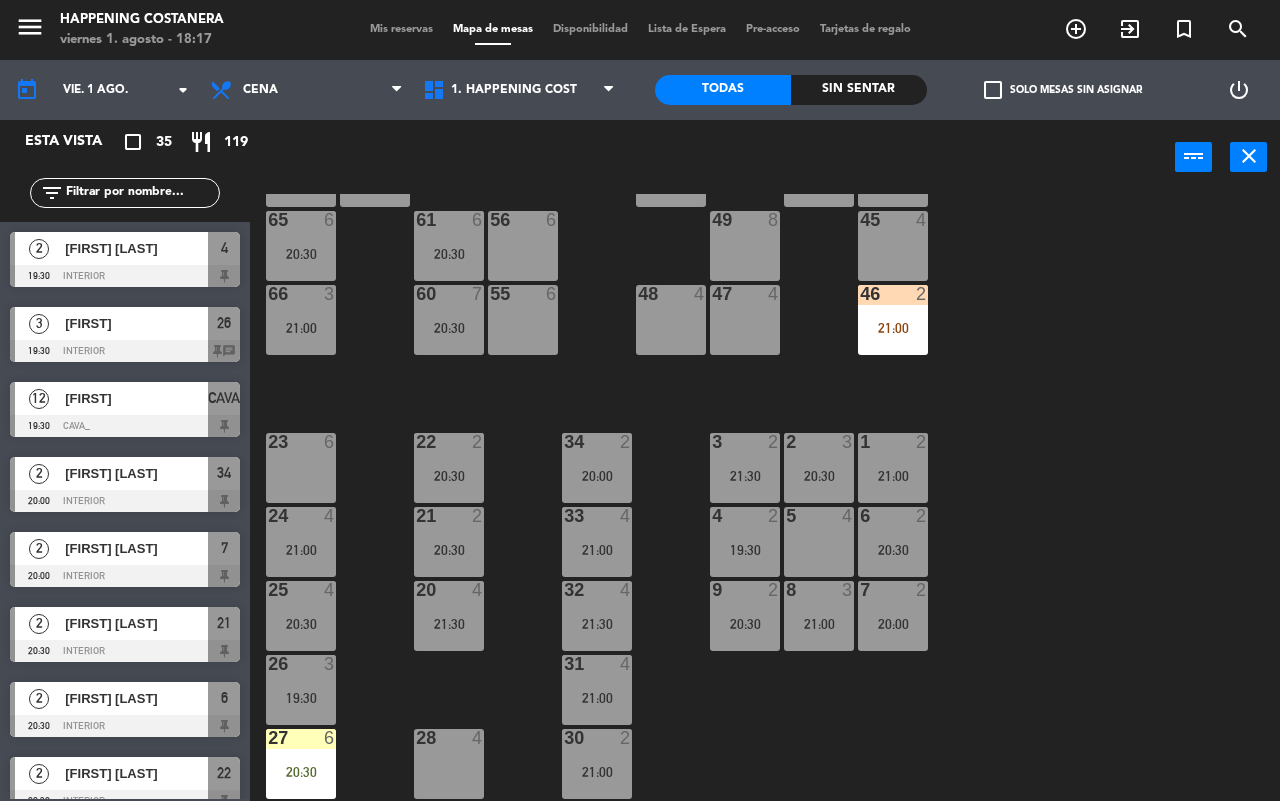 click on "69 2 122 6 121 6 120 6 14 4 CAVA 12 19:30 101 4 94 2 70 2 123 6 131 2 134 2 132 2 13 4 119 6 15 2 102 4 80 6 93 4 108 8 71 4 130 2 124 6 129 2 12 4 118 6 16 2 128 2 103 2 107 10 82 6 72 2 92 4 133 14 125 6 11 4 117 6 17 2 104 4 91 4 84 6 106 8 73 2 126 4 127 2 115 4 10 7 116 8 86 6 90 4 74 2 105 4 50 4 62 2 64 3 20:30 43 2 75 4 44 4 65 6 20:30 56 6 45 4 61 6 20:30 76 2 49 8 66 3 21:00 60 7 20:30 46 2 21:00 48 4 55 6 47 4 22 2 20:30 34 2 20:00 3 2 21:30 1 2 21:00 23 6 2 4 24 4 21:00 33 4 21:00 21 2 20:30 6 2 20:30 5 4 4 2 19:30 32 4 21:30 9 2 20:30 7 2 20:00 20 4 21:30 8 4 25 5 26 4 20:30 31 4 21:00 27 6 20:30 28 4 30 2 21:00" 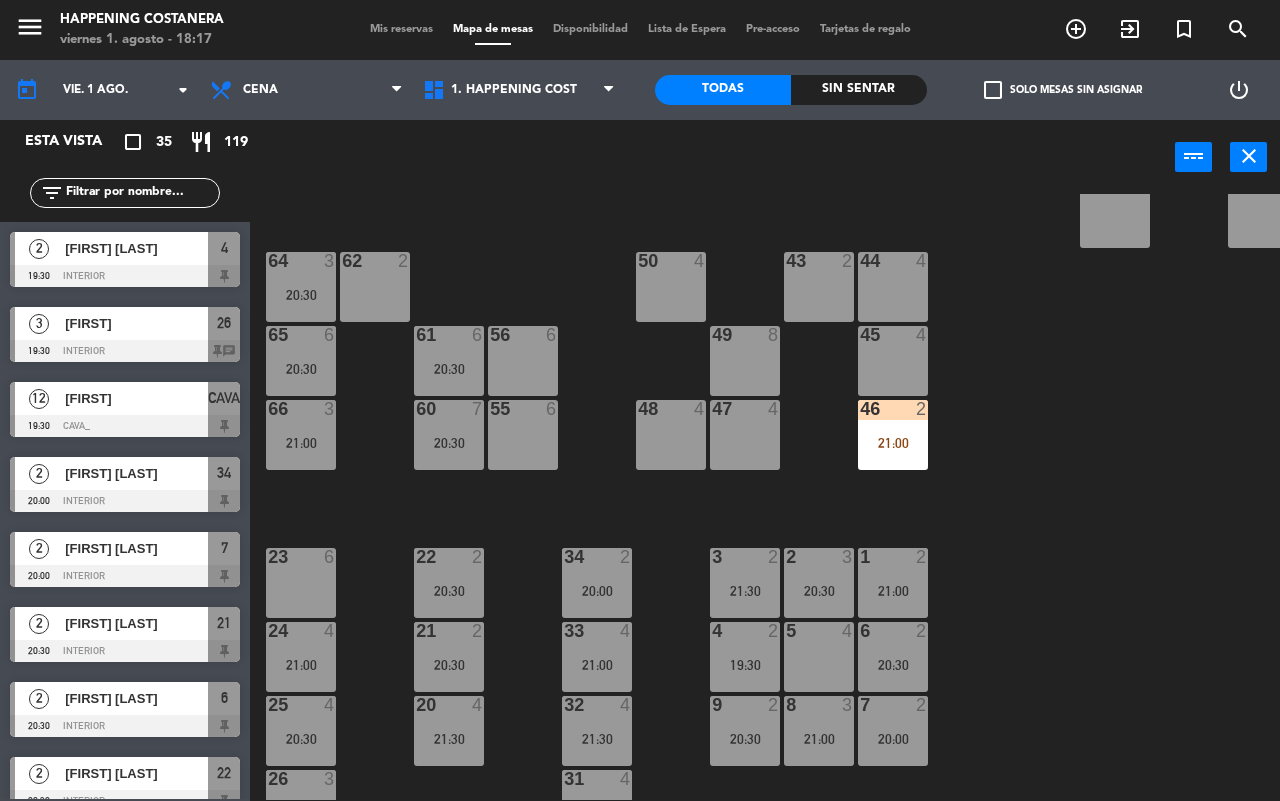 click on "69 2 122 6 121 6 120 6 14 4 CAVA 12 19:30 101 4 94 2 70 2 123 6 131 2 134 2 132 2 13 4 119 6 15 2 102 4 80 6 93 4 108 8 71 4 130 2 124 6 129 2 12 4 118 6 16 2 128 2 103 2 107 10 82 6 72 2 92 4 133 14 125 6 11 4 117 6 17 2 104 4 91 4 84 6 106 8 73 2 126 4 127 2 115 4 10 7 116 8 86 6 90 4 74 2 105 4 50 4 62 2 64 3 20:30 43 2 75 4 44 4 65 6 20:30 56 6 45 4 61 6 20:30 76 2 49 8 66 3 21:00 60 7 20:30 46 2 21:00 48 4 55 6 47 4 22 2 20:30 34 2 20:00 3 2 21:30 1 2 21:00 23 6 2 4 24 4 21:00 33 4 21:00 21 2 20:30 6 2 20:30 5 4 4 2 19:30 32 4 21:30 9 2 20:30 7 2 20:00 20 4 21:30 8 4 25 5 26 4 20:30 31 4 21:00 27 6 20:30 28 4 30 2 21:00" 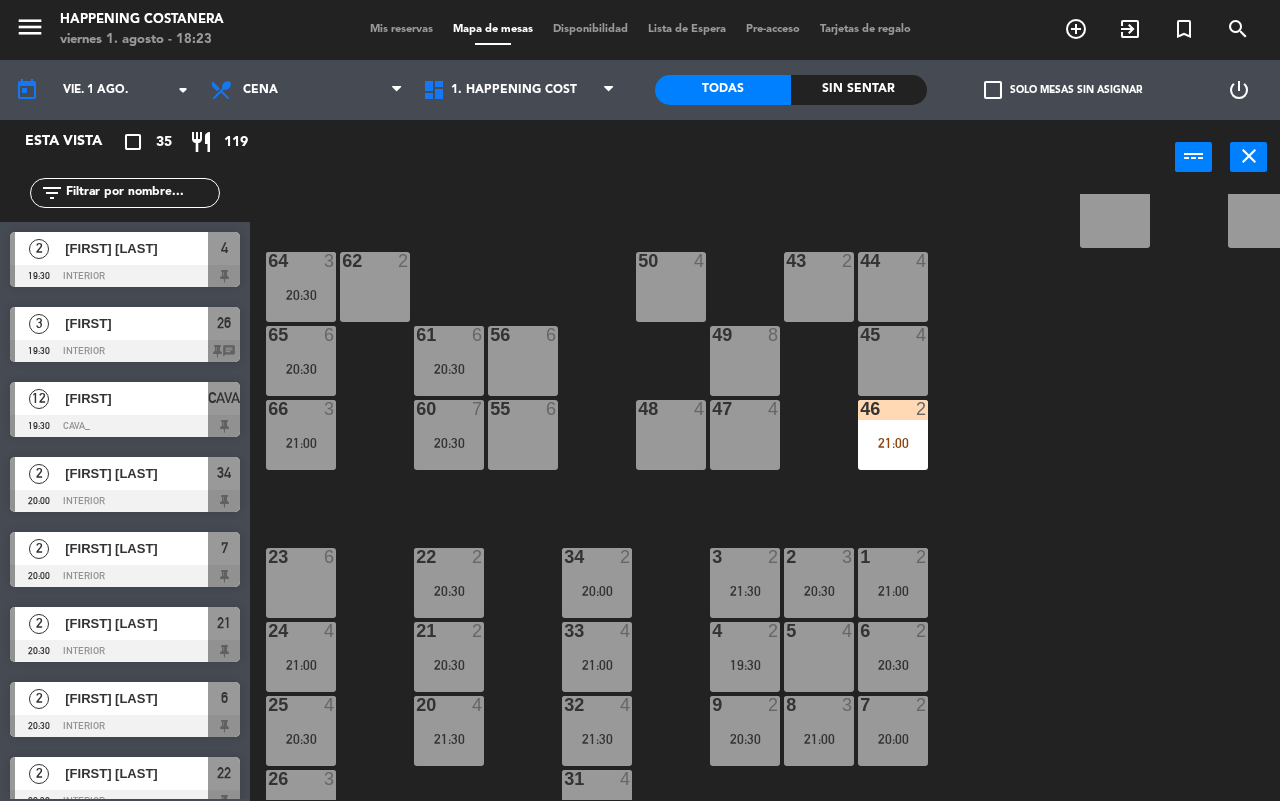 click on "69 2 122 6 121 6 120 6 14 4 CAVA 12 19:30 101 4 94 2 70 2 123 6 131 2 134 2 132 2 13 4 119 6 15 2 102 4 80 6 93 4 108 8 71 4 130 2 124 6 129 2 12 4 118 6 16 2 128 2 103 2 107 10 82 6 72 2 92 4 133 14 125 6 11 4 117 6 17 2 104 4 91 4 84 6 106 8 73 2 126 4 127 2 115 4 10 7 116 8 86 6 90 4 74 2 105 4 50 4 62 2 64 3 20:30 43 2 75 4 44 4 65 6 20:30 56 6 45 4 61 6 20:30 76 2 49 8 66 3 21:00 60 7 20:30 46 2 21:00 48 4 55 6 47 4 22 2 20:30 34 2 20:00 3 2 21:30 1 2 21:00 23 6 2 4 24 4 21:00 33 4 21:00 21 2 20:30 6 2 20:30 5 4 4 2 19:30 32 4 21:30 9 2 20:30 7 2 20:00 20 4 21:30 8 4 25 5 26 4 20:30 31 4 21:00 27 6 20:30 28 4 30 2 21:00" 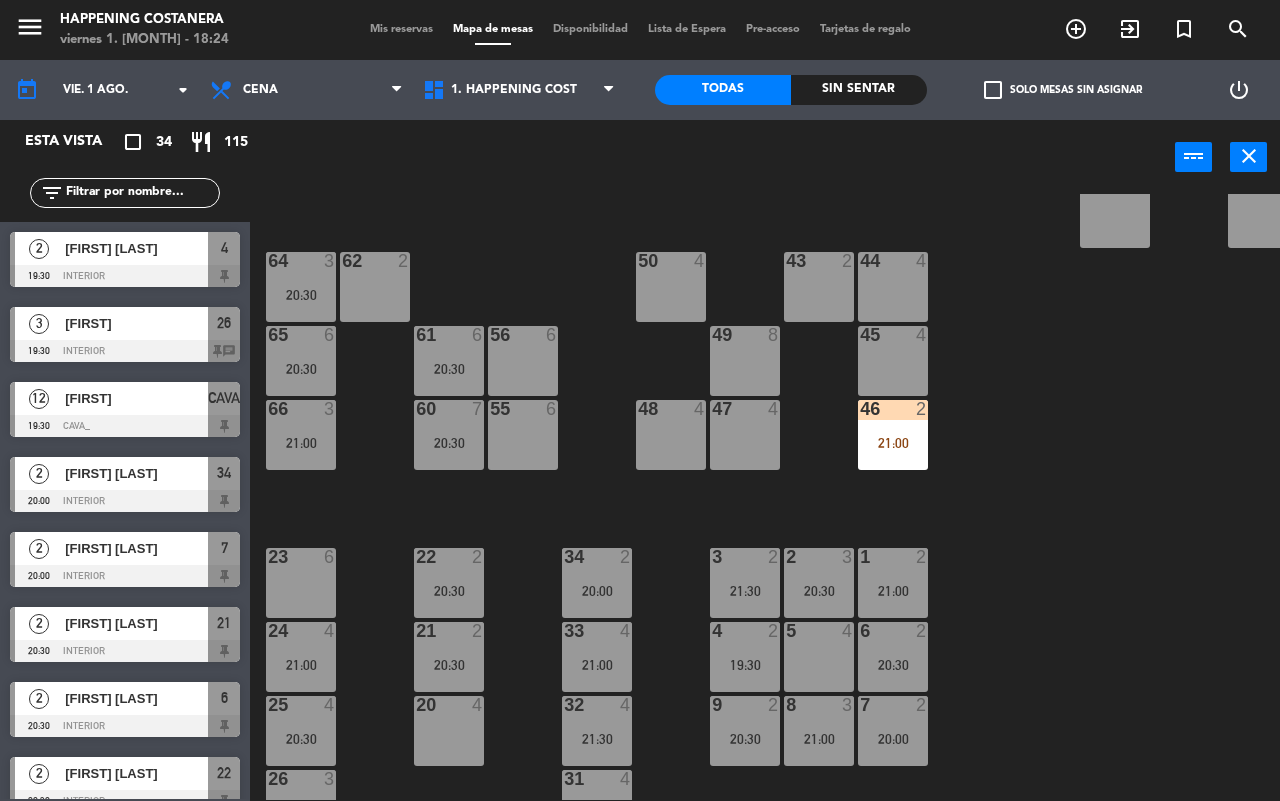 click on "69 2 122 6 121 6 120 6 14 4 CAVA 12 19:30 101 4 94 2 70 2 123 6 131 2 134 2 132 2 13 4 119 6 15 2 102 4 80 6 93 4 108 8 71 4 130 2 124 6 129 2 12 4 118 6 16 2 128 2 103 2 107 10 82 6 72 2 92 4 133 14 125 6 11 4 117 6 17 2 104 4 91 4 84 6 106 8 73 2 126 4 127 2 115 4 10 7 116 8 86 6 90 4 74 2 105 4 50 4 62 2 64 3 20:30 43 2 75 4 44 4 65 6 20:30 56 6 45 4 61 6 20:30 76 2 49 8 66 3 21:00 60 7 20:30 46 2 21:00 48 4 55 6 47 4 22 2 20:30 34 2 20:00 3 2 21:30 1 2 21:00 23 6 2 3 20:30 24 4 21:00 33 4 21:00 21 2 20:30 6 2 20:30 5 4 4 2 19:30 32 4 21:30 9 2 20:30 7 2 20:00 20 4 8 3 21:00 25 4 20:30 26 3 19:30 31 4 21:00 27 6 20:30 28 4 30 2 21:00" 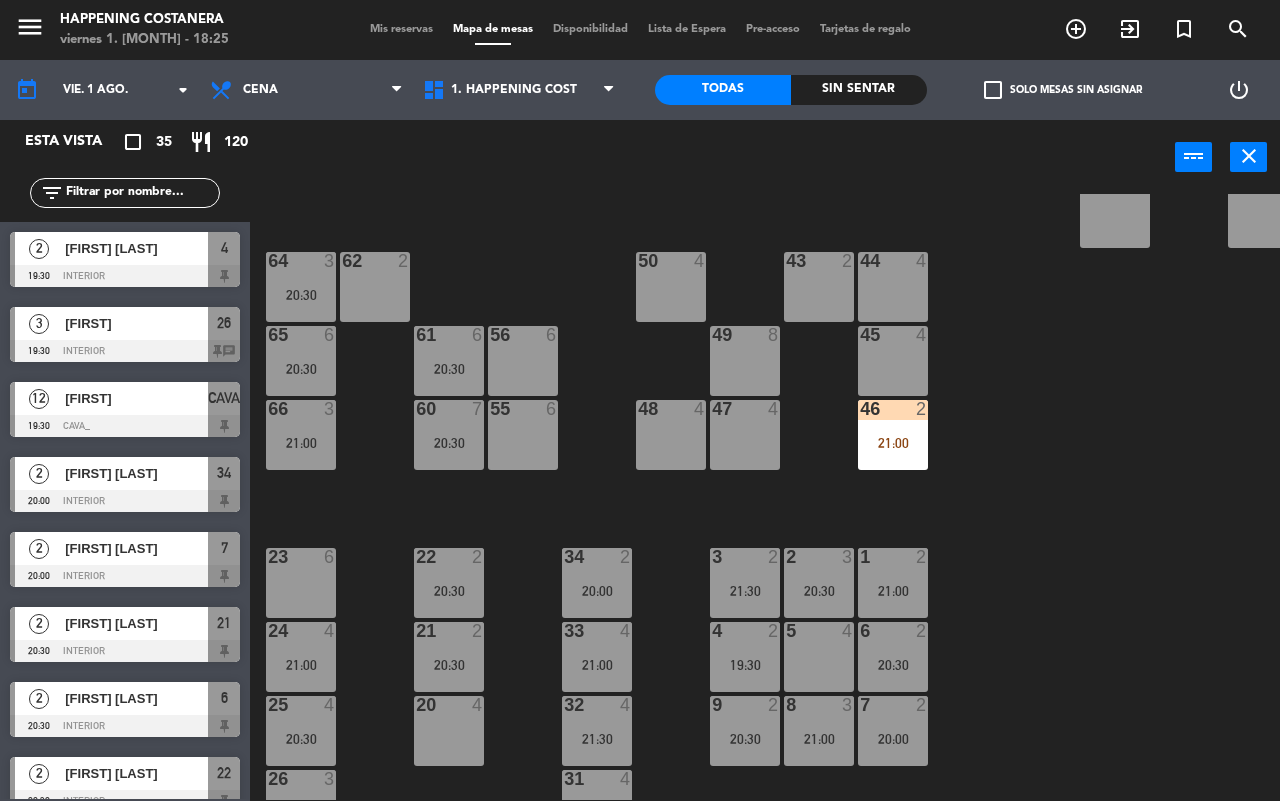 drag, startPoint x: 1216, startPoint y: 450, endPoint x: 1216, endPoint y: 430, distance: 20 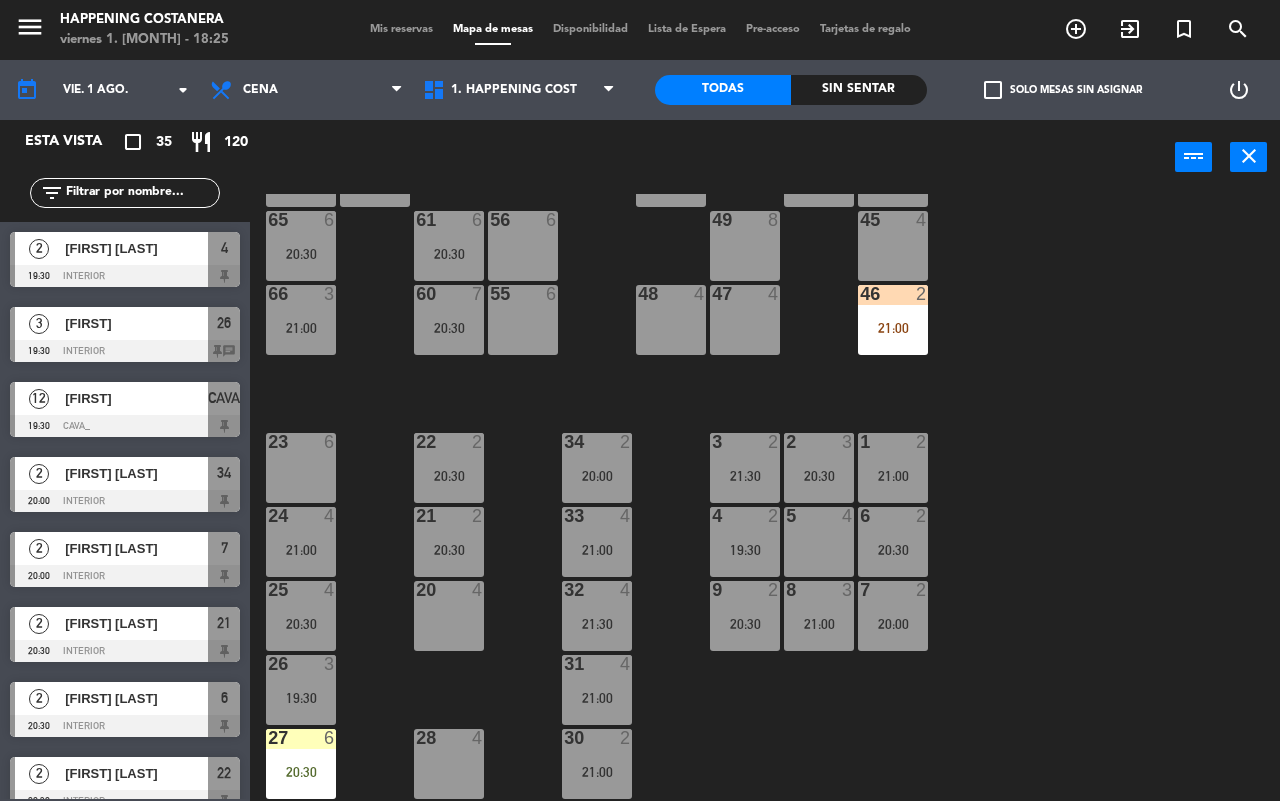 scroll, scrollTop: 46, scrollLeft: 0, axis: vertical 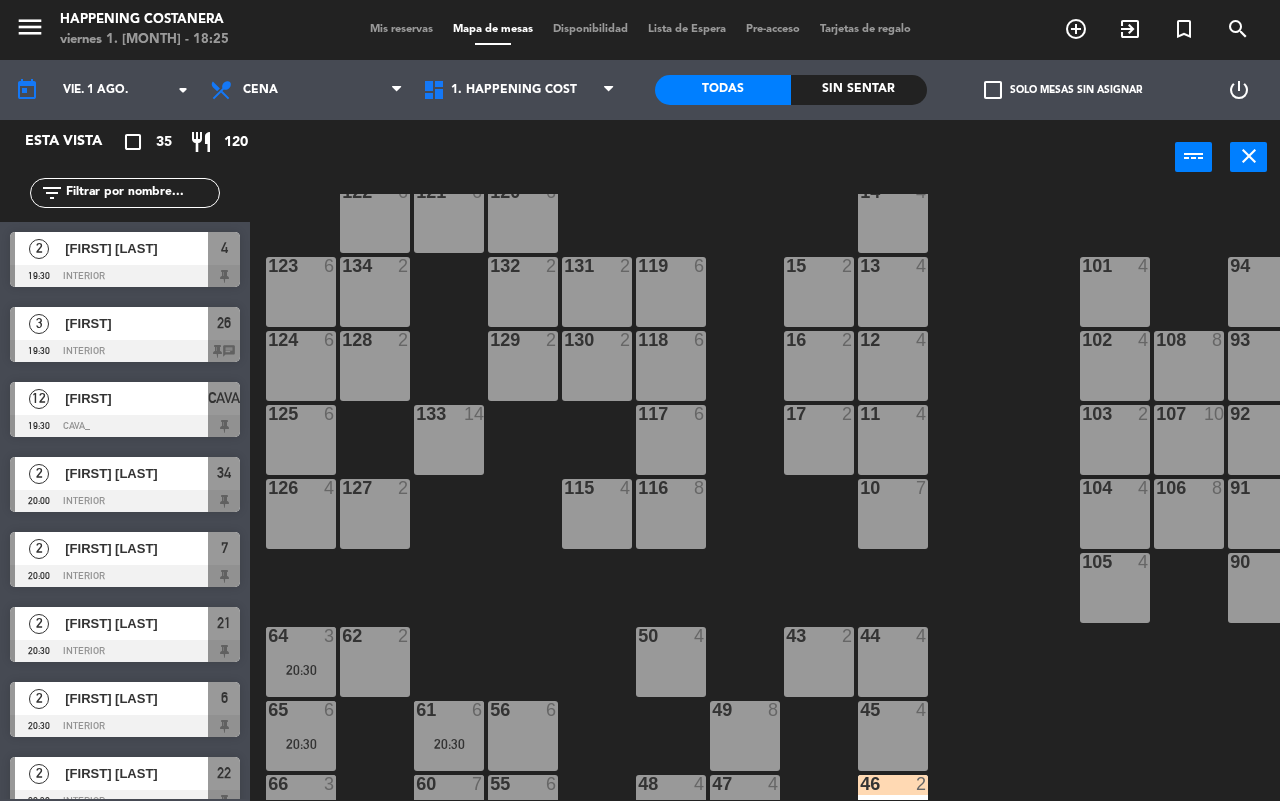 click on "check_box_outline_blank" 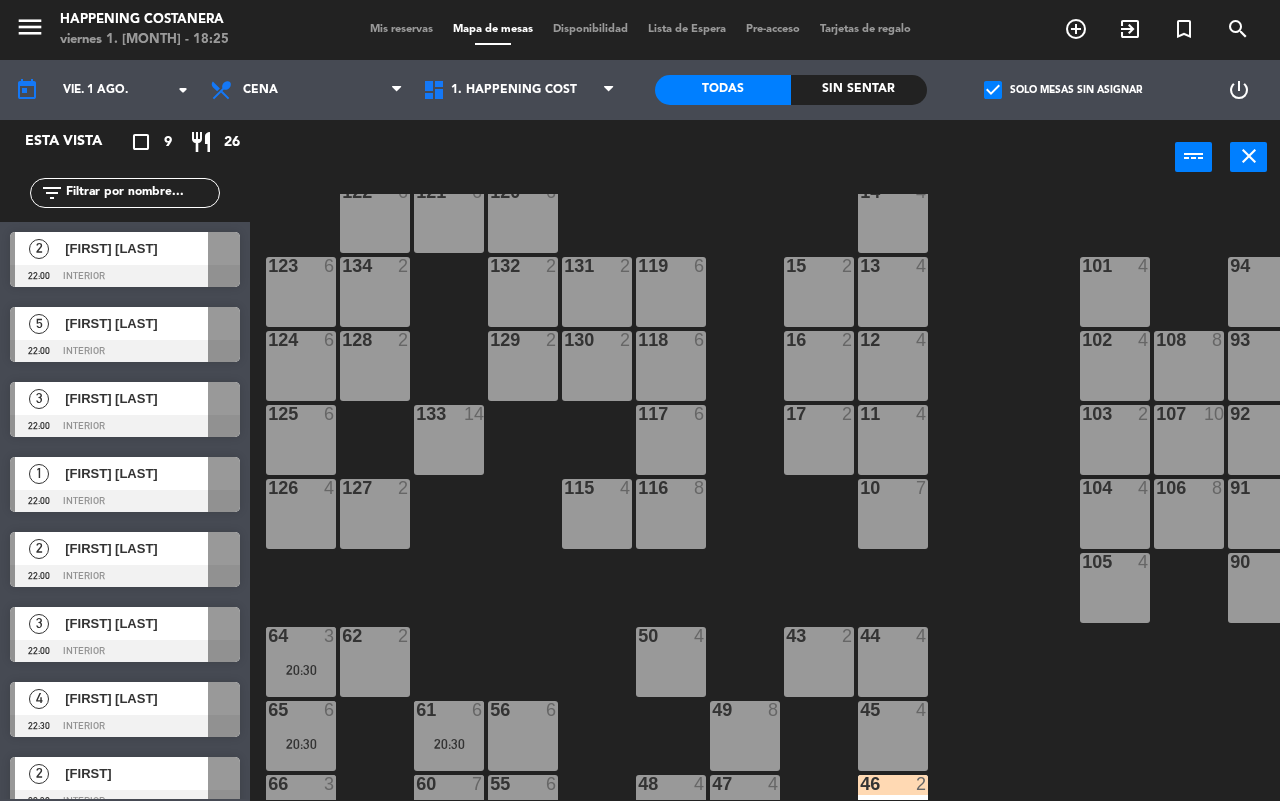 click on "check_box" 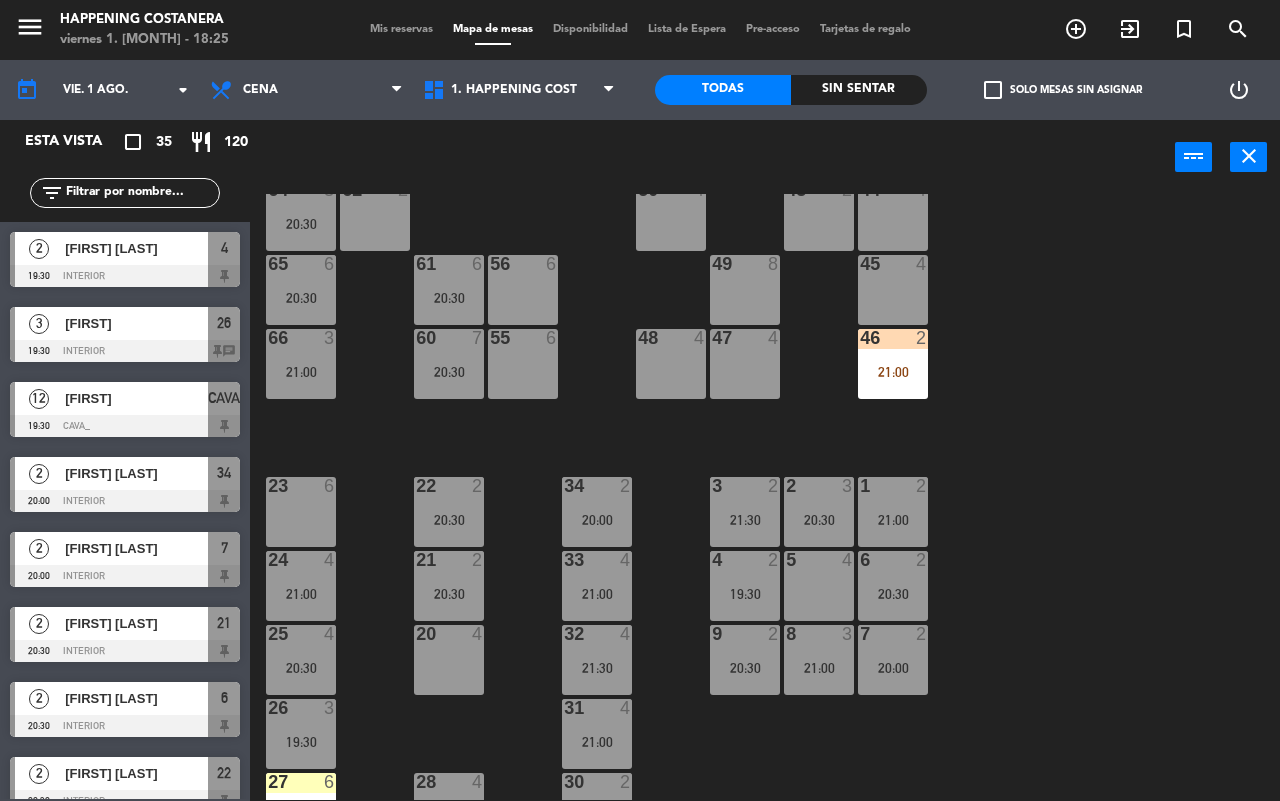 scroll, scrollTop: 546, scrollLeft: 0, axis: vertical 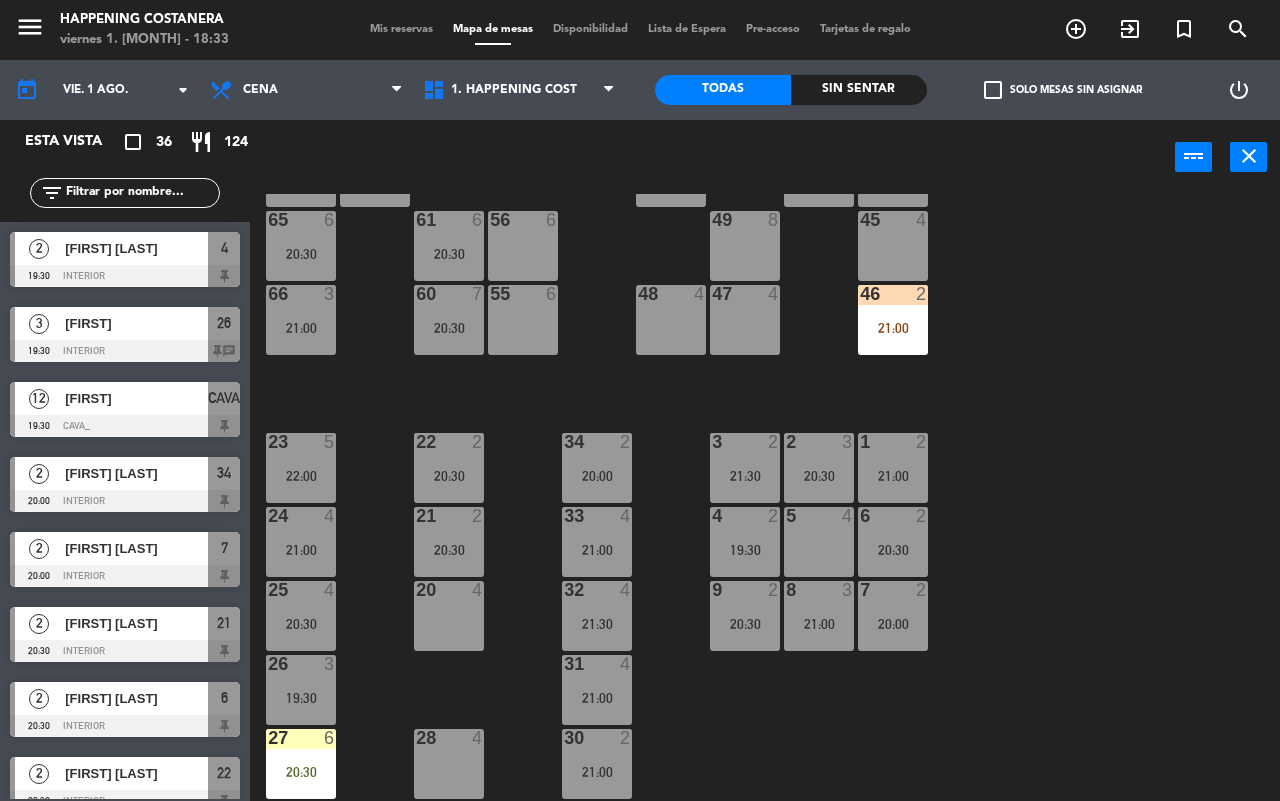drag, startPoint x: 1075, startPoint y: 442, endPoint x: 1068, endPoint y: 320, distance: 122.20065 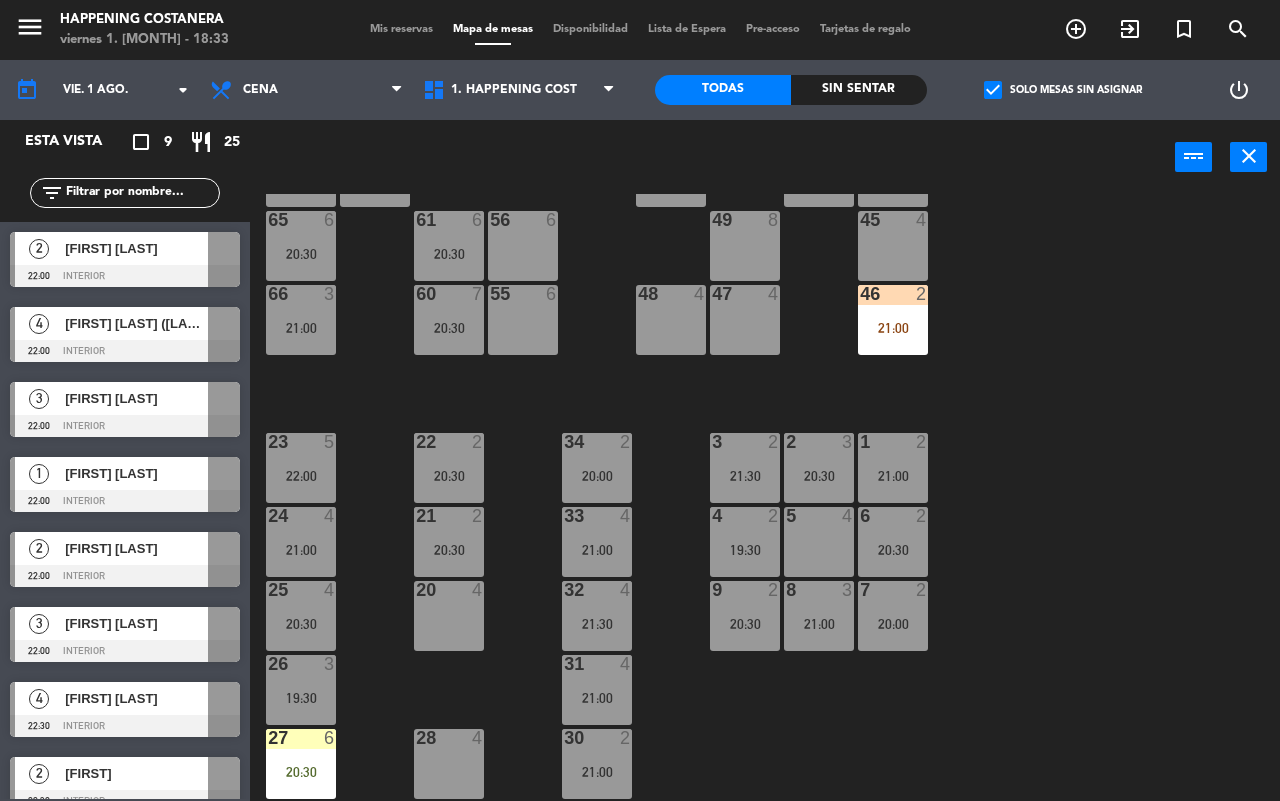 click on "check_box" 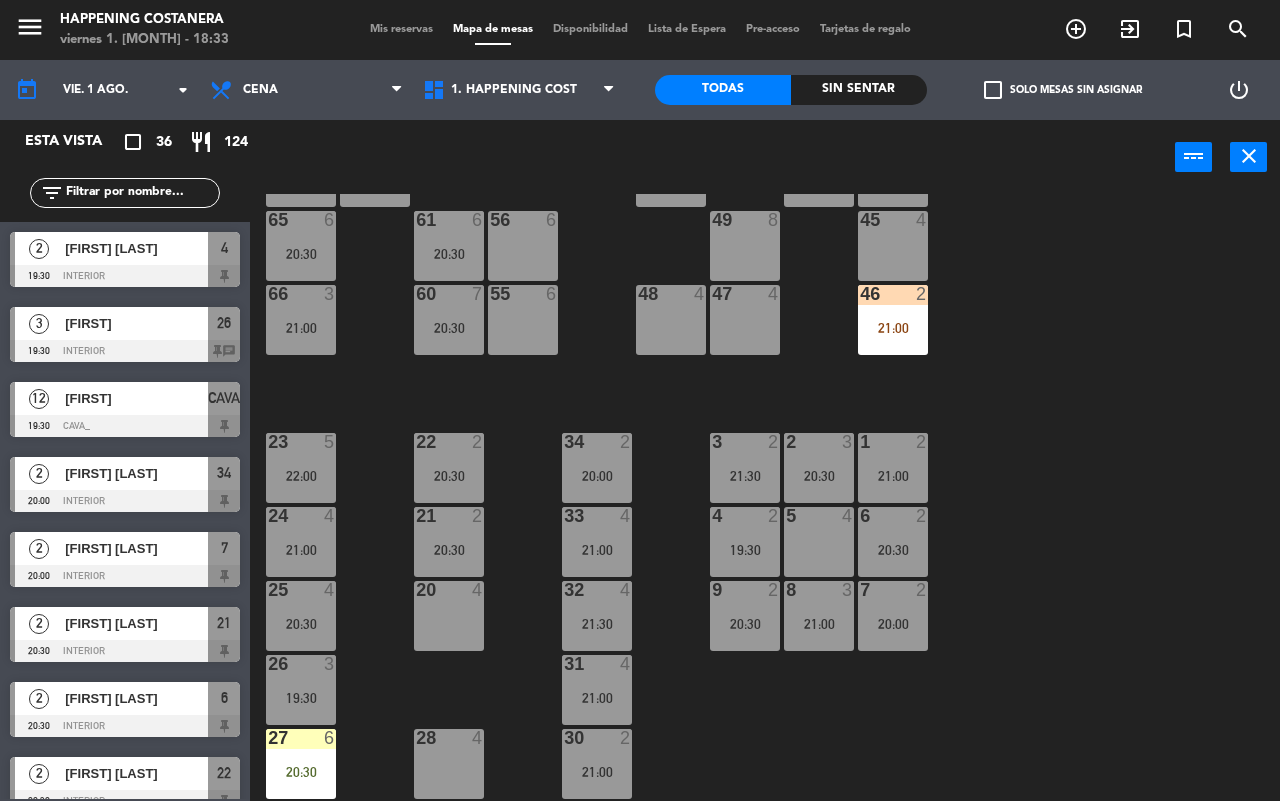 click on "69 2 122 6 121 6 120 6 14 4 CAVA 12 19:30 101 4 94 2 70 2 123 6 131 2 134 2 132 2 13 4 119 6 15 2 102 4 80 6 93 4 108 8 71 4 130 2 124 6 129 2 12 4 118 6 16 2 128 2 103 2 107 10 82 6 72 2 92 4 133 14 125 6 11 4 117 6 17 2 104 4 91 4 84 6 106 8 73 2 126 4 127 2 115 4 10 7 116 8 86 6 90 4 74 2 105 4 50 4 62 2 64 3 20:30 43 2 75 4 44 4 65 6 20:30 56 6 45 4 61 6 20:30 76 2 49 8 66 3 21:00 60 7 20:30 46 2 21:00 48 4 55 6 47 4 22 2 20:30 34 2 20:00 3 2 21:30 1 2 21:00 23 5 22:00 2 3 20:30 24 4 21:00 33 4 21:00 21 2 20:30 6 2 20:30 5 4 4 2 19:30 32 4 21:30 9 2 20:30 7 2 20:00 20 4 8 3 21:00 25 4 20:30 26 3 19:30 31 4 21:00 27 6 20:30 28 4 30 2 21:00" 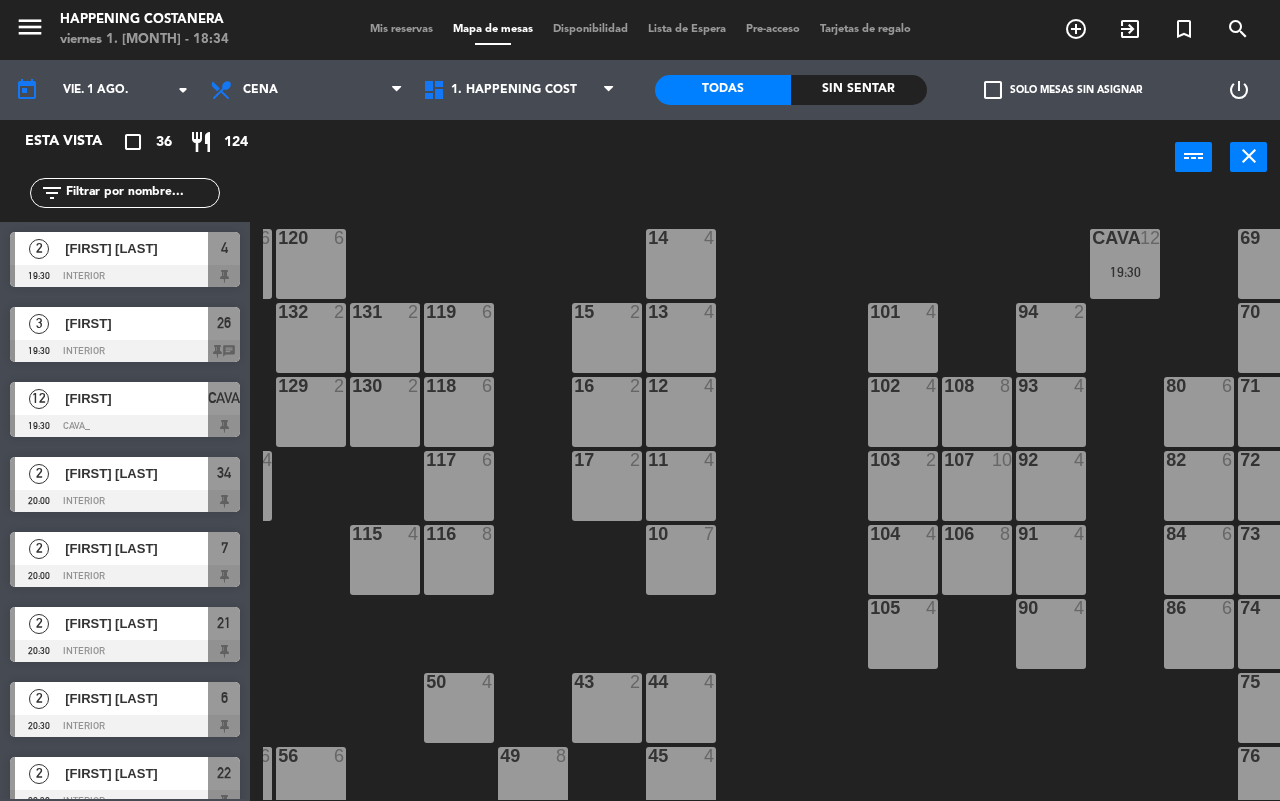 scroll, scrollTop: 0, scrollLeft: 255, axis: horizontal 